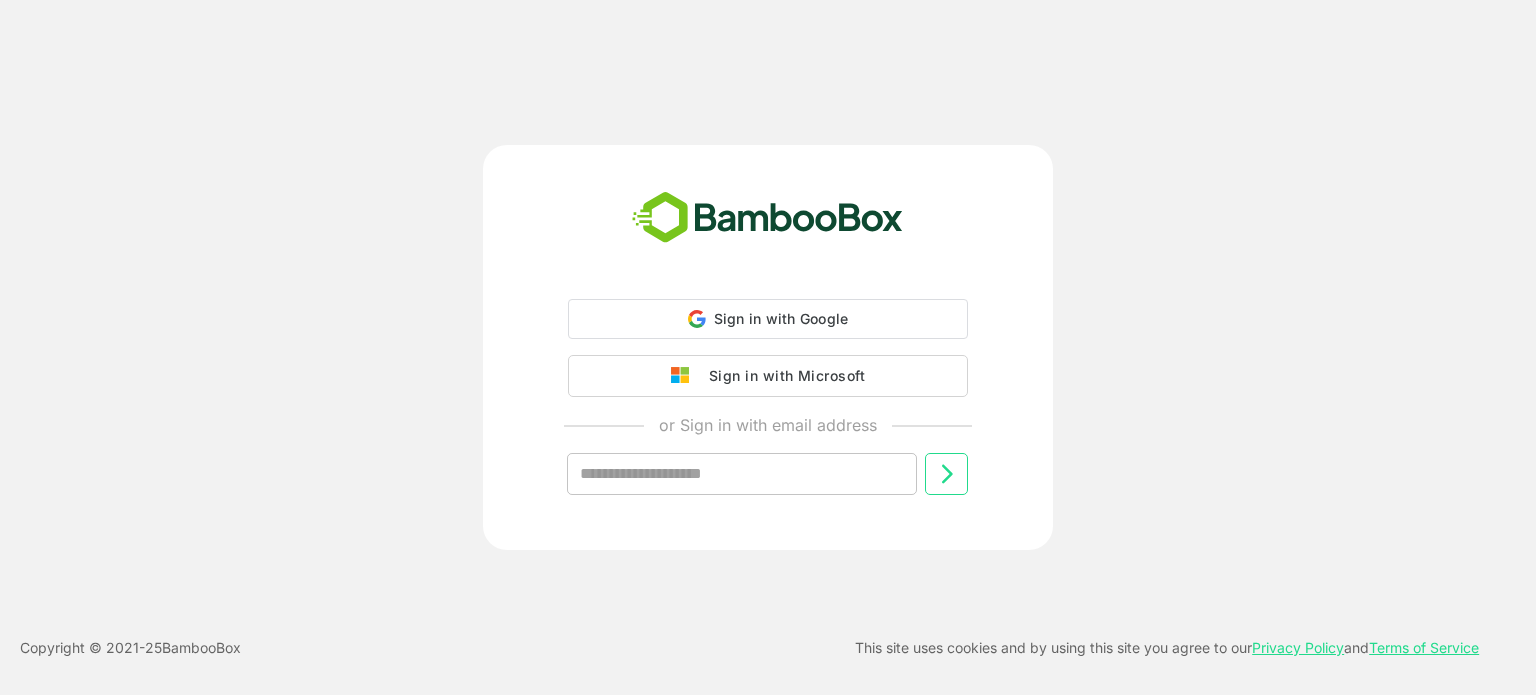 scroll, scrollTop: 0, scrollLeft: 0, axis: both 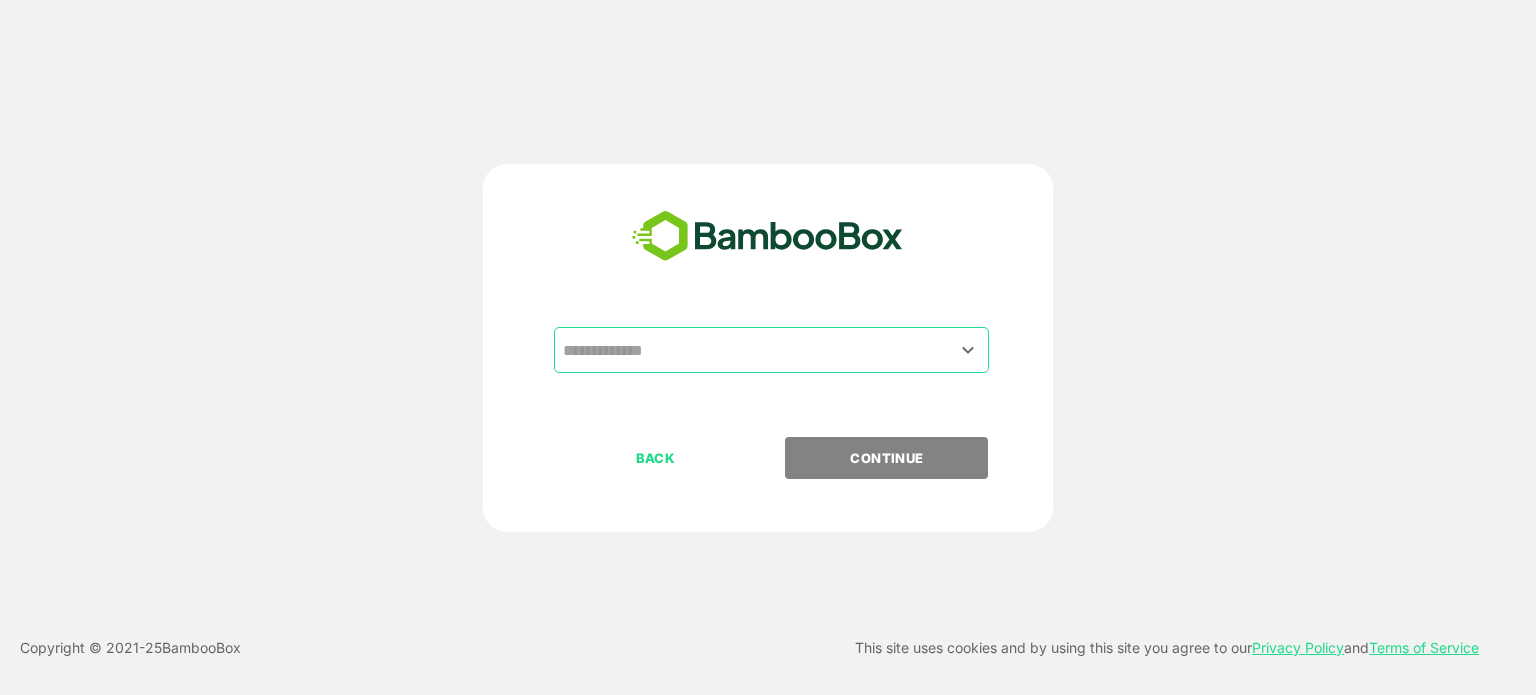 click at bounding box center [771, 350] 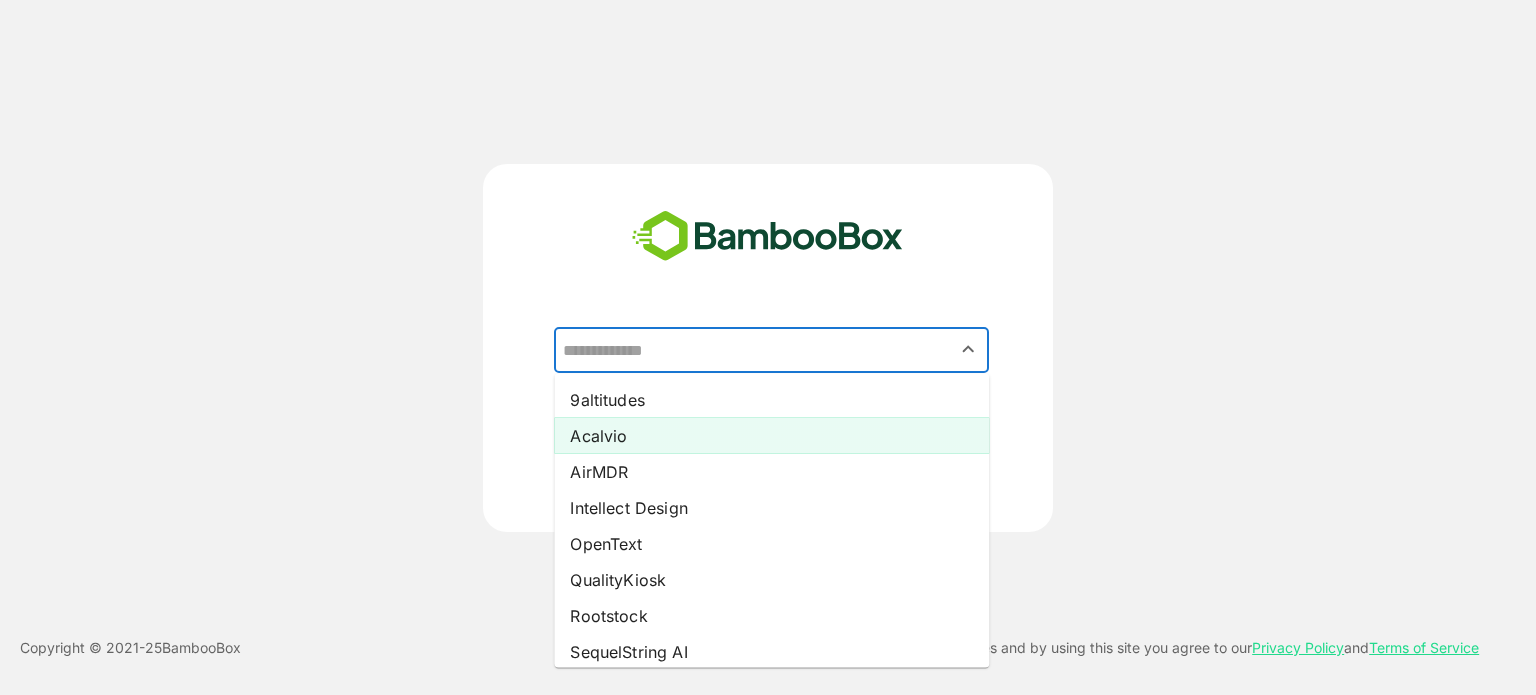 click on "Acalvio" at bounding box center [771, 436] 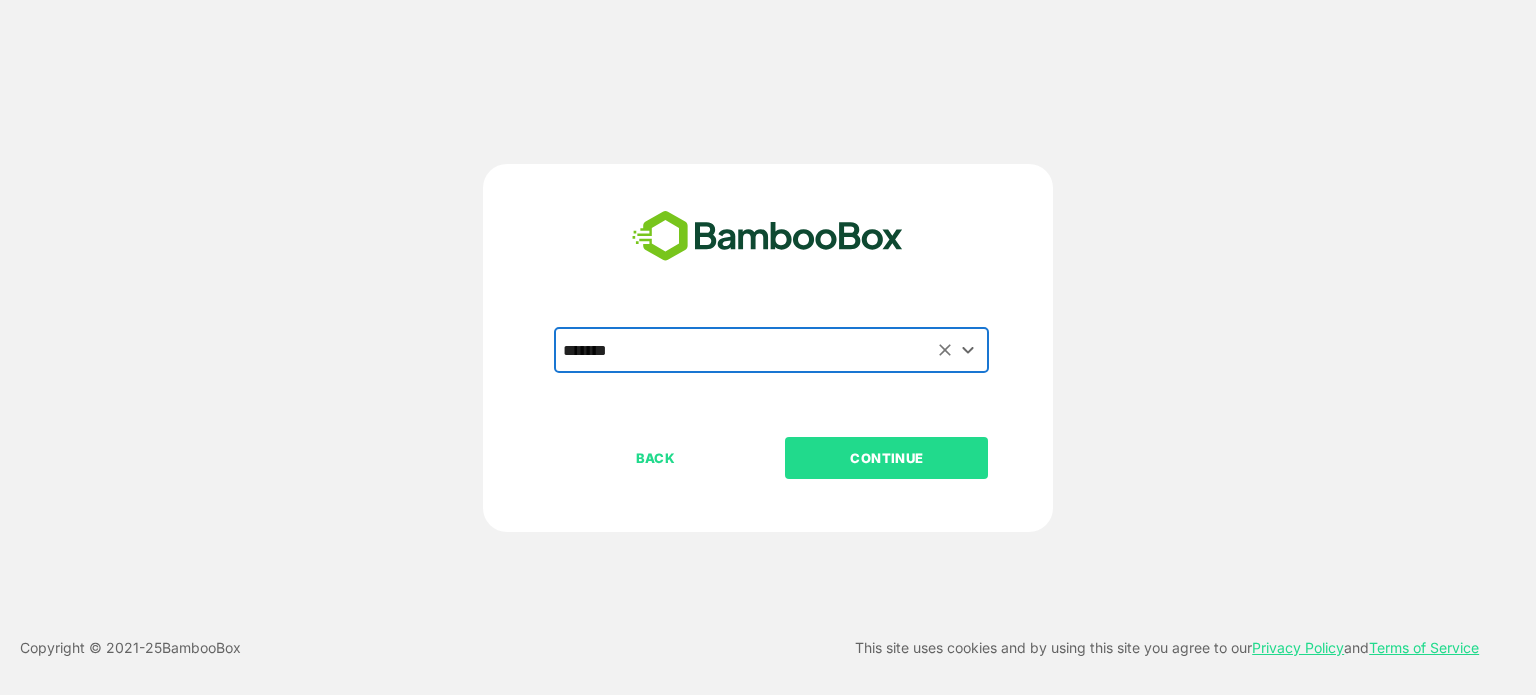 click on "CONTINUE" at bounding box center (887, 458) 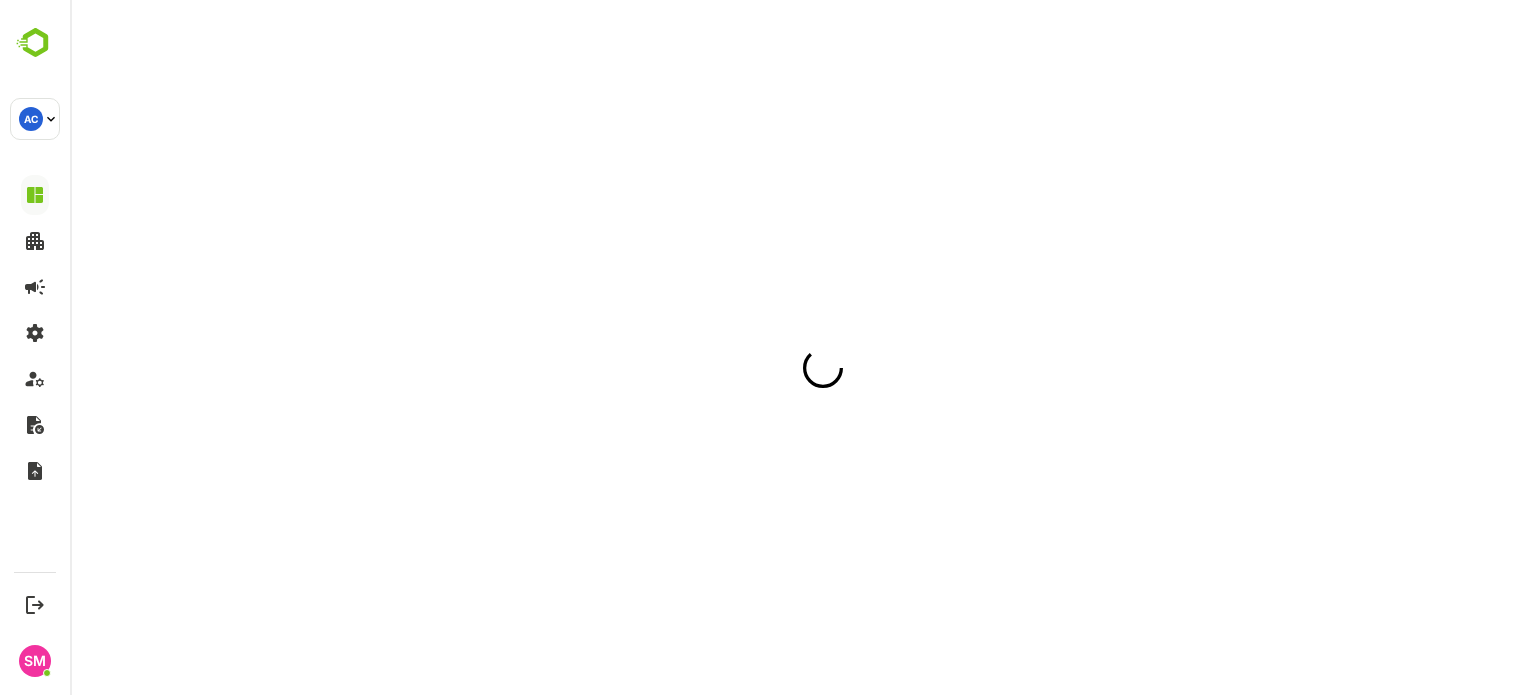 scroll, scrollTop: 0, scrollLeft: 0, axis: both 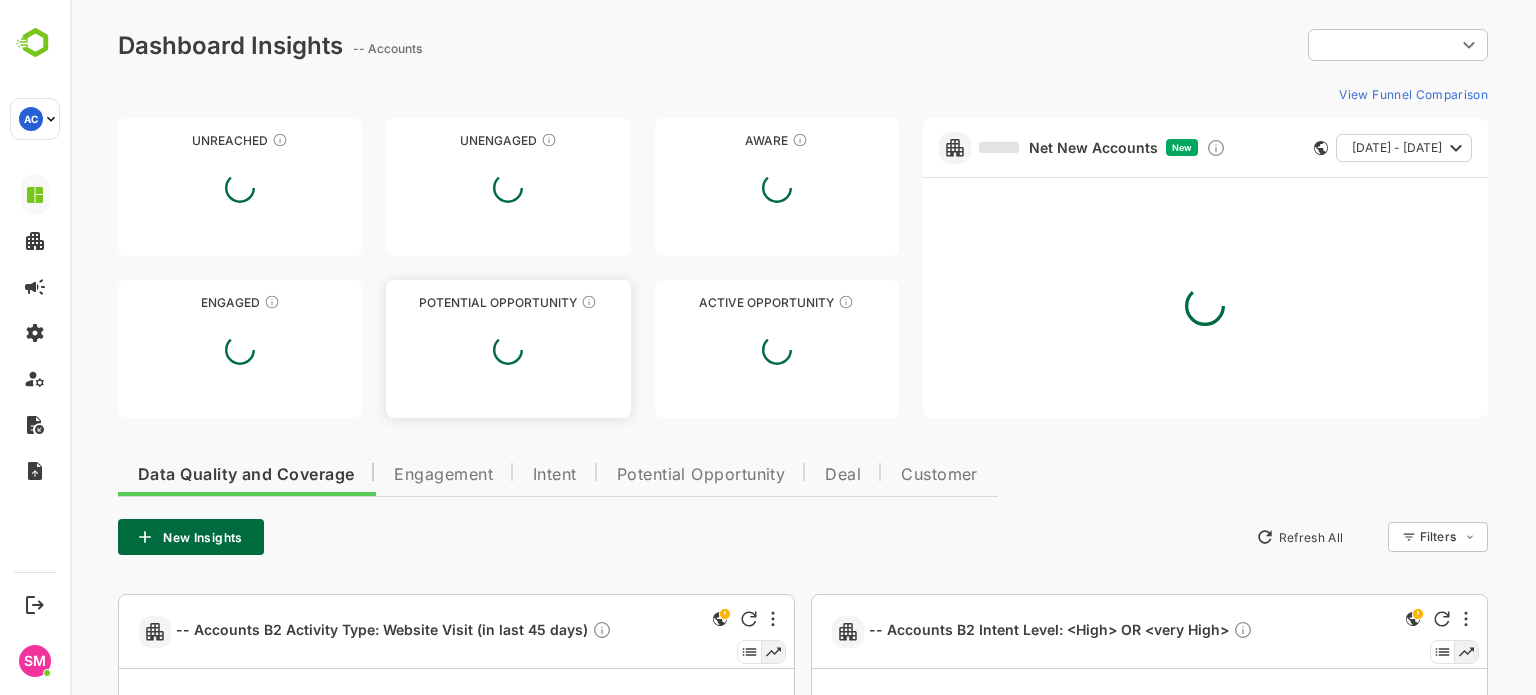 type on "**********" 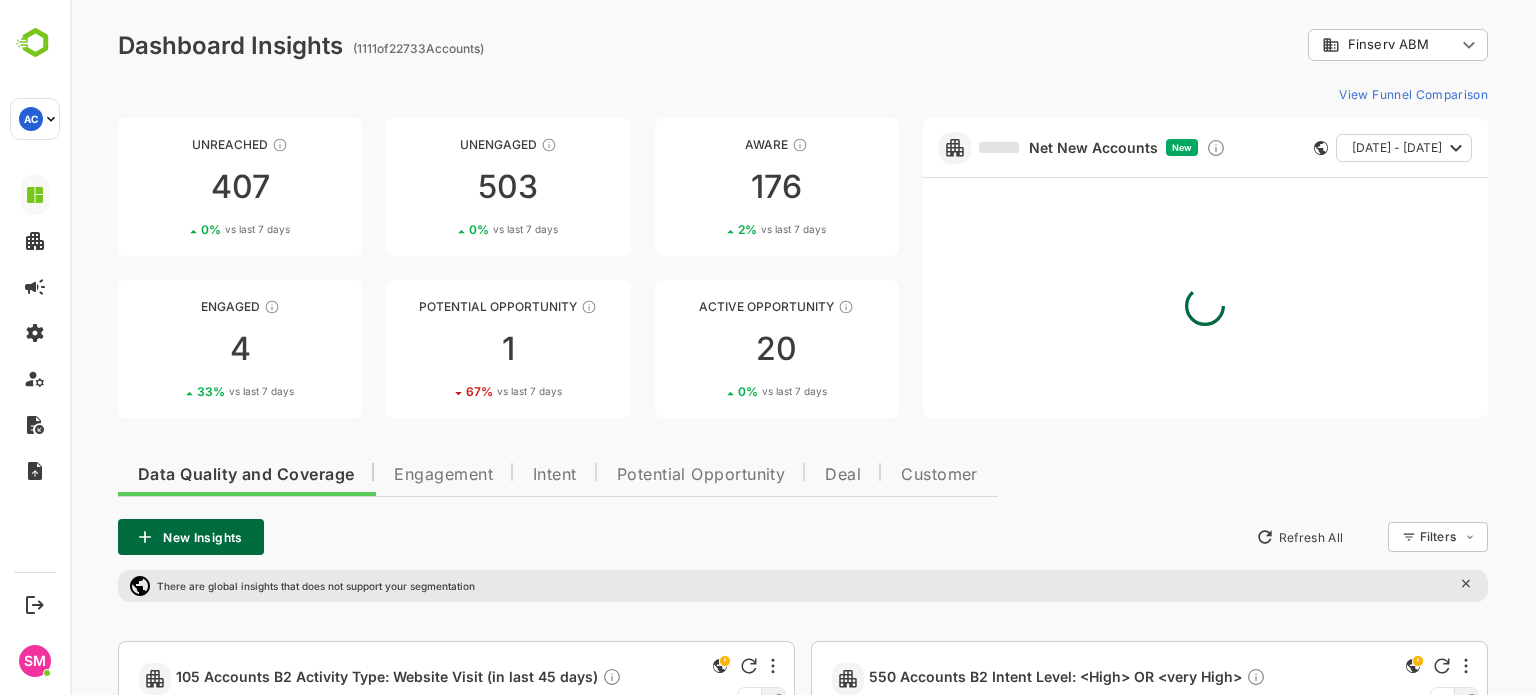 scroll, scrollTop: 194, scrollLeft: 0, axis: vertical 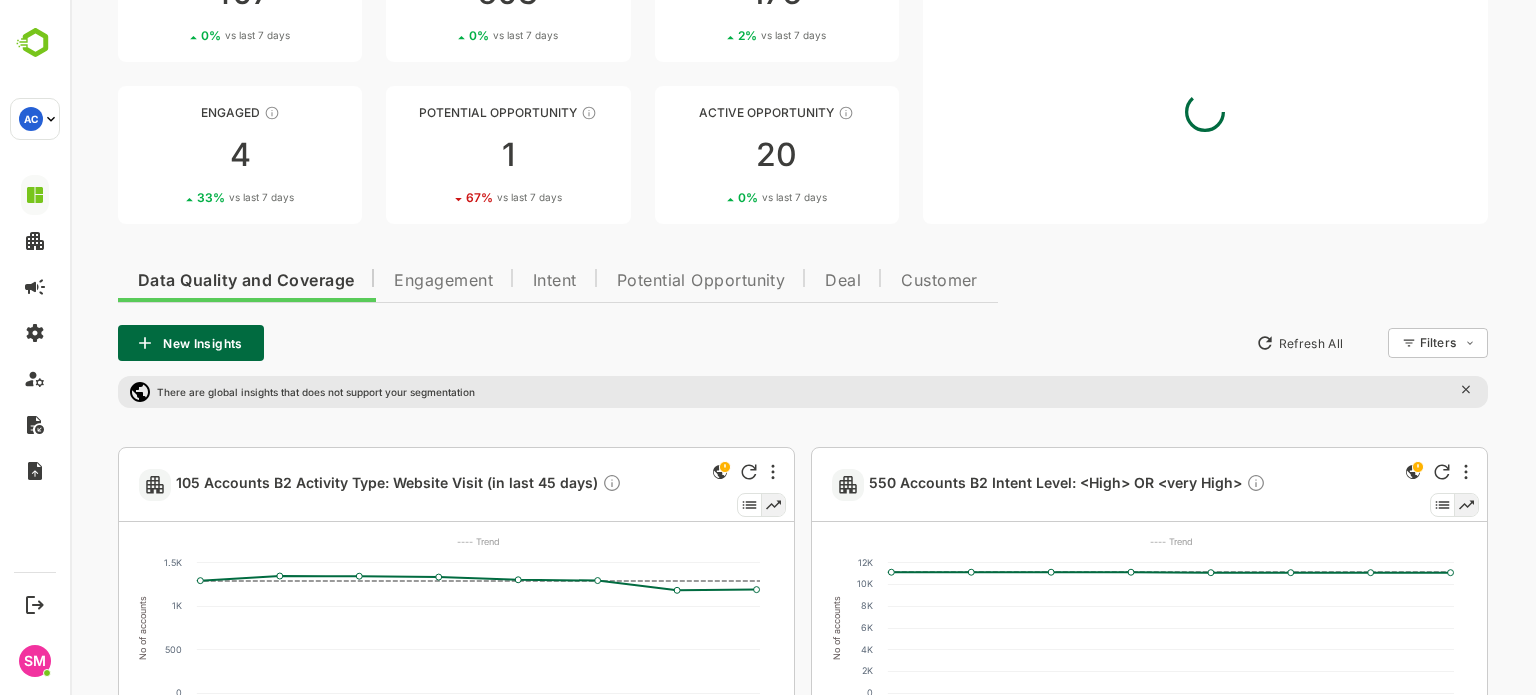 click on "New Insights" at bounding box center [191, 343] 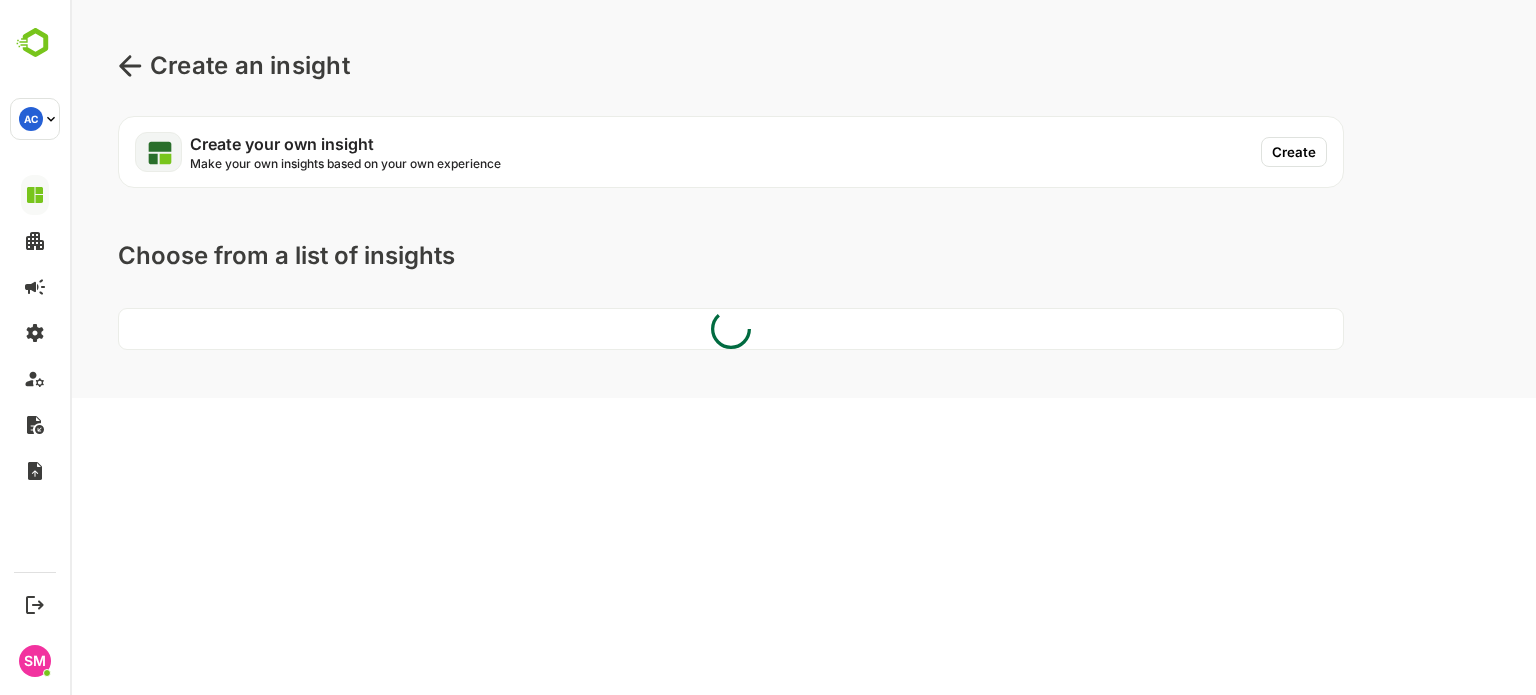 scroll, scrollTop: 0, scrollLeft: 0, axis: both 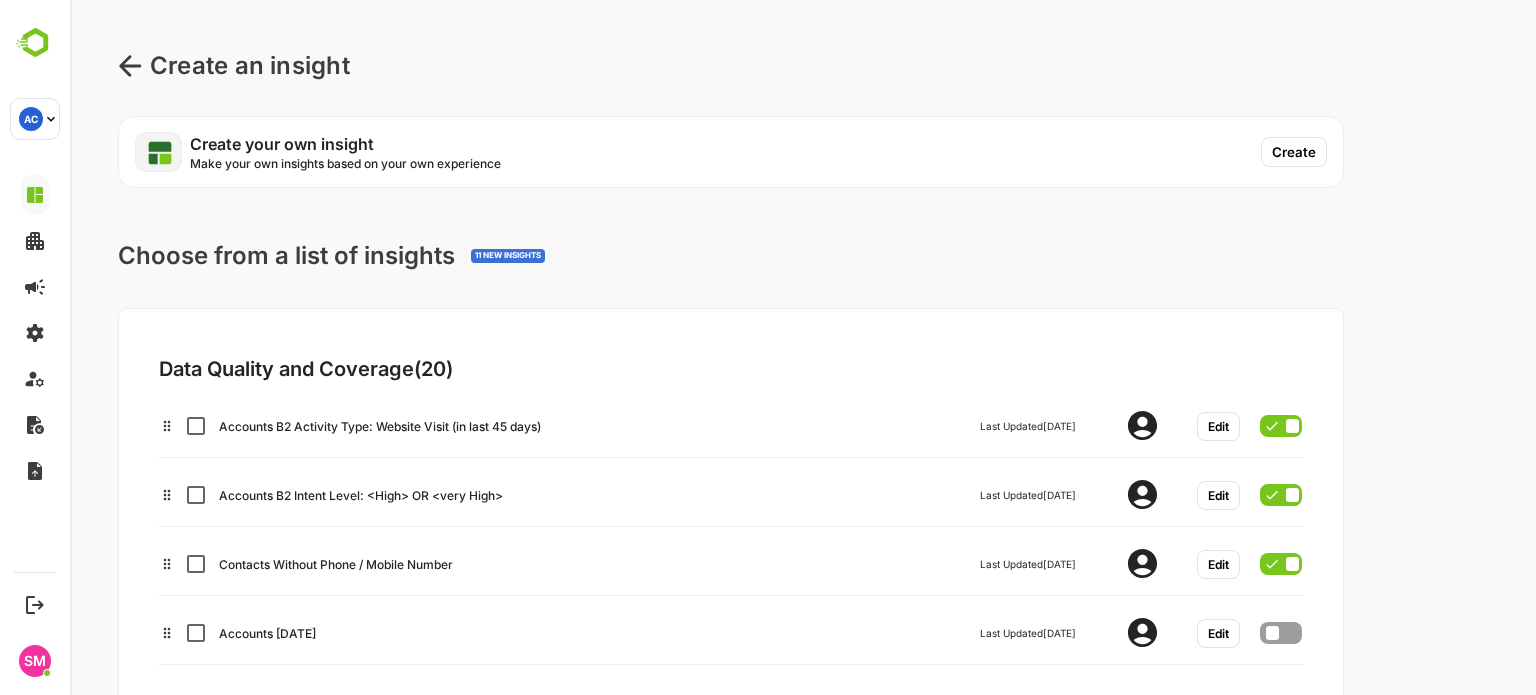click on "Create" at bounding box center (1294, 152) 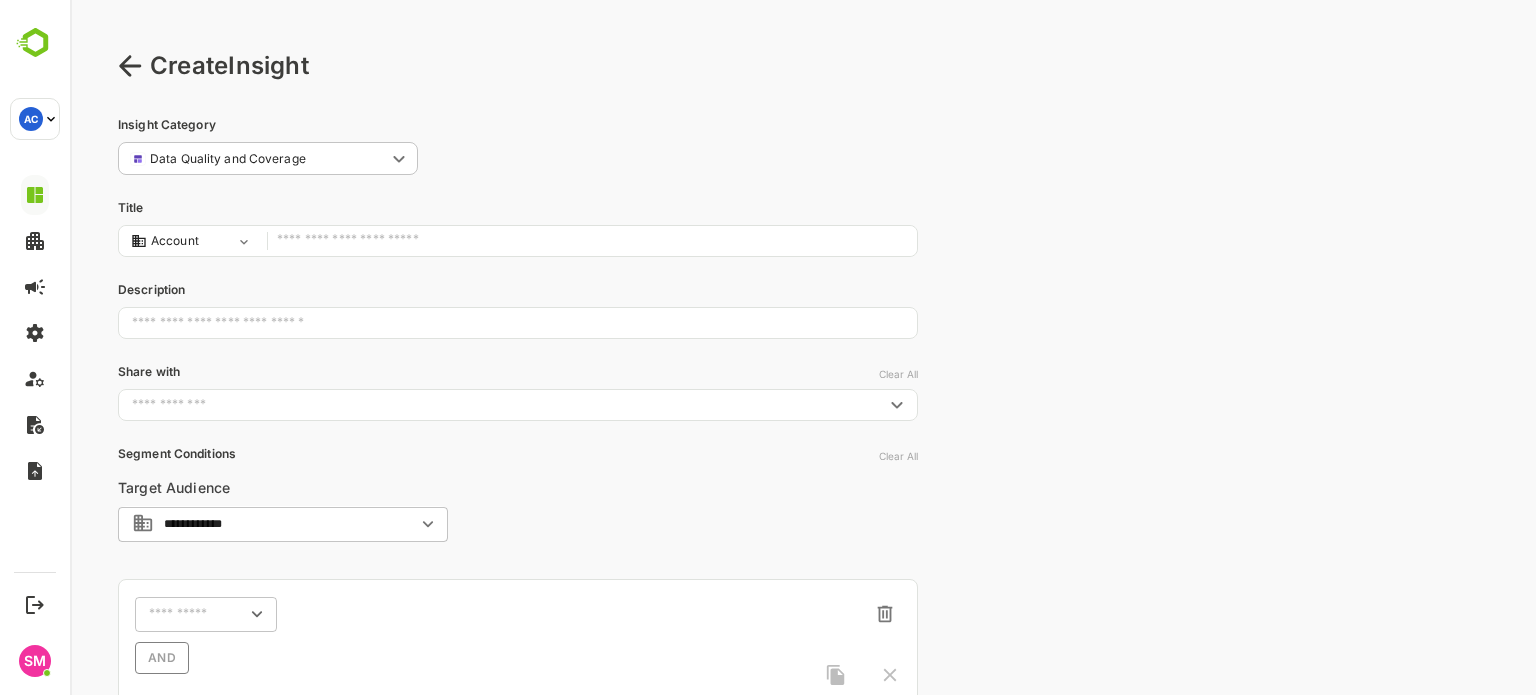 click on "**********" at bounding box center [803, 489] 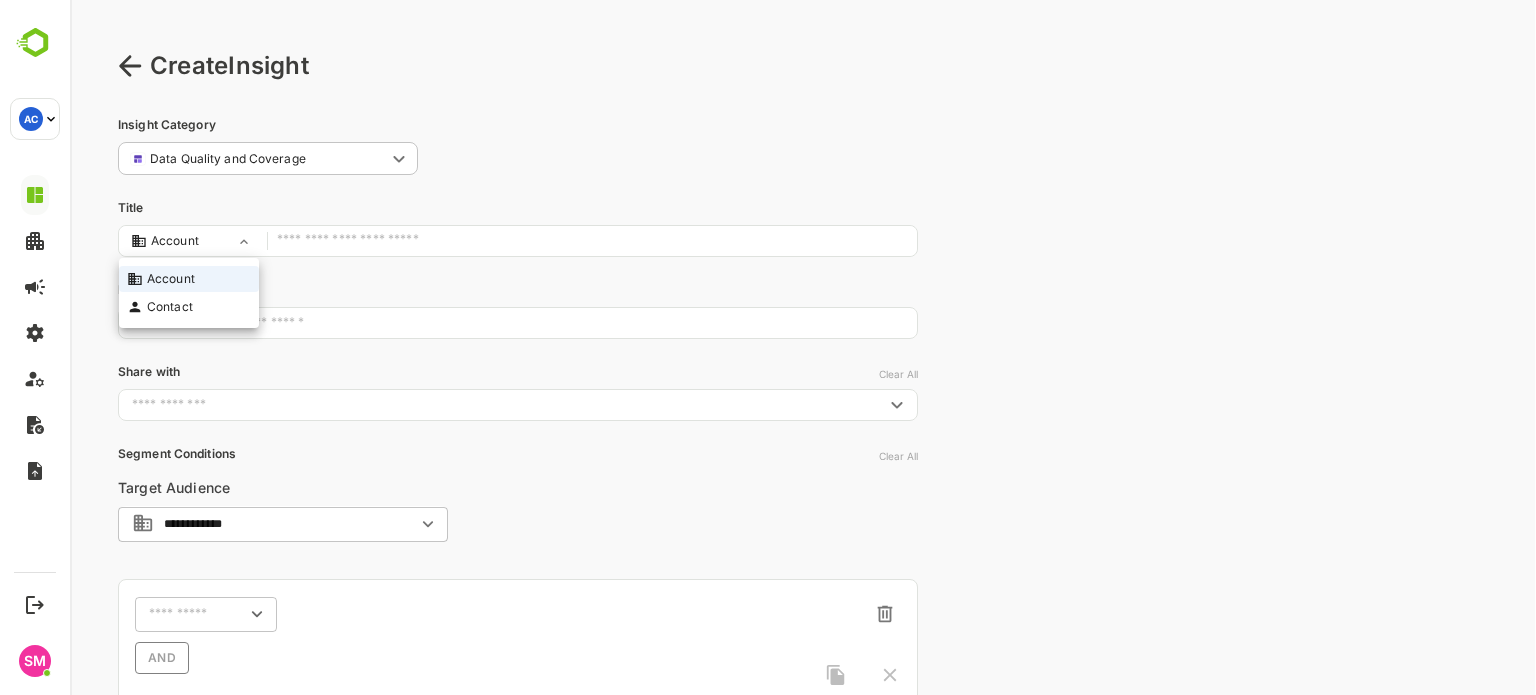 click on "Contact" at bounding box center (189, 307) 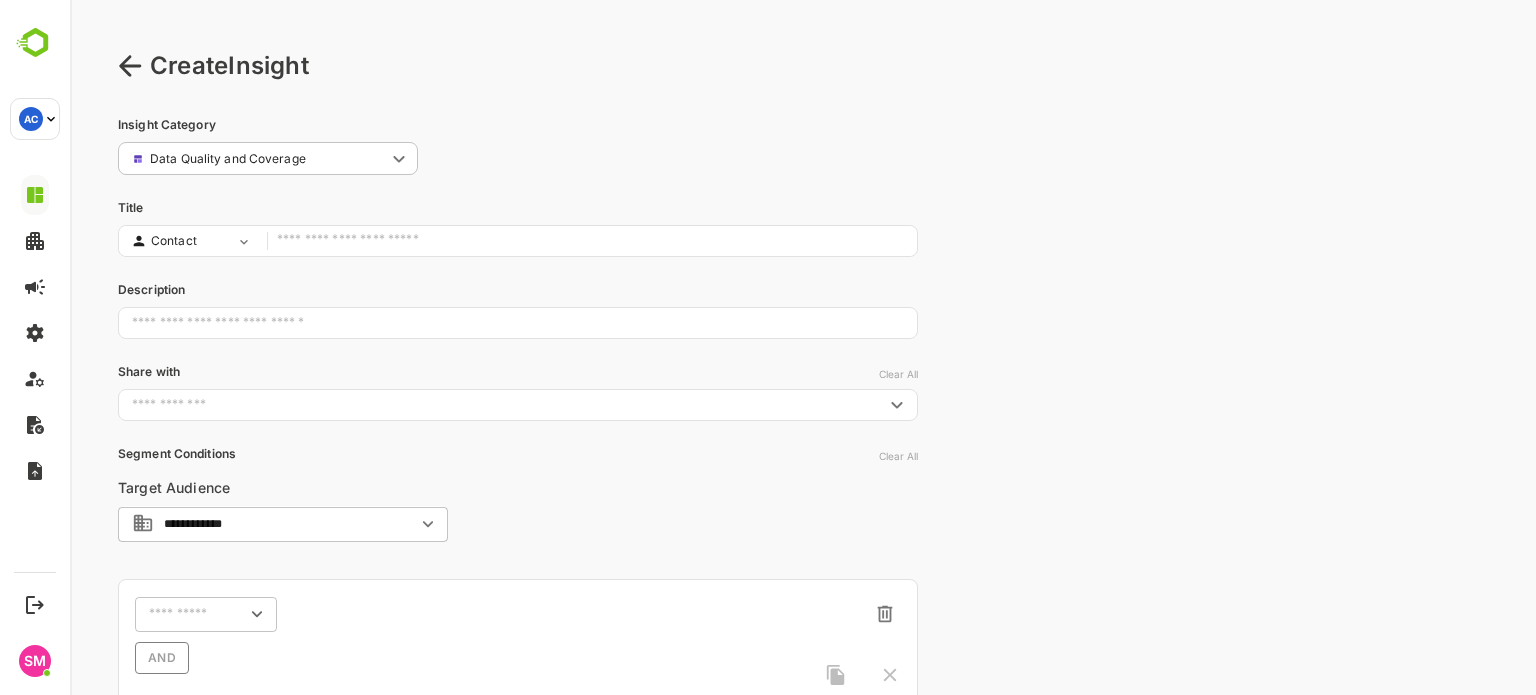 click at bounding box center [592, 241] 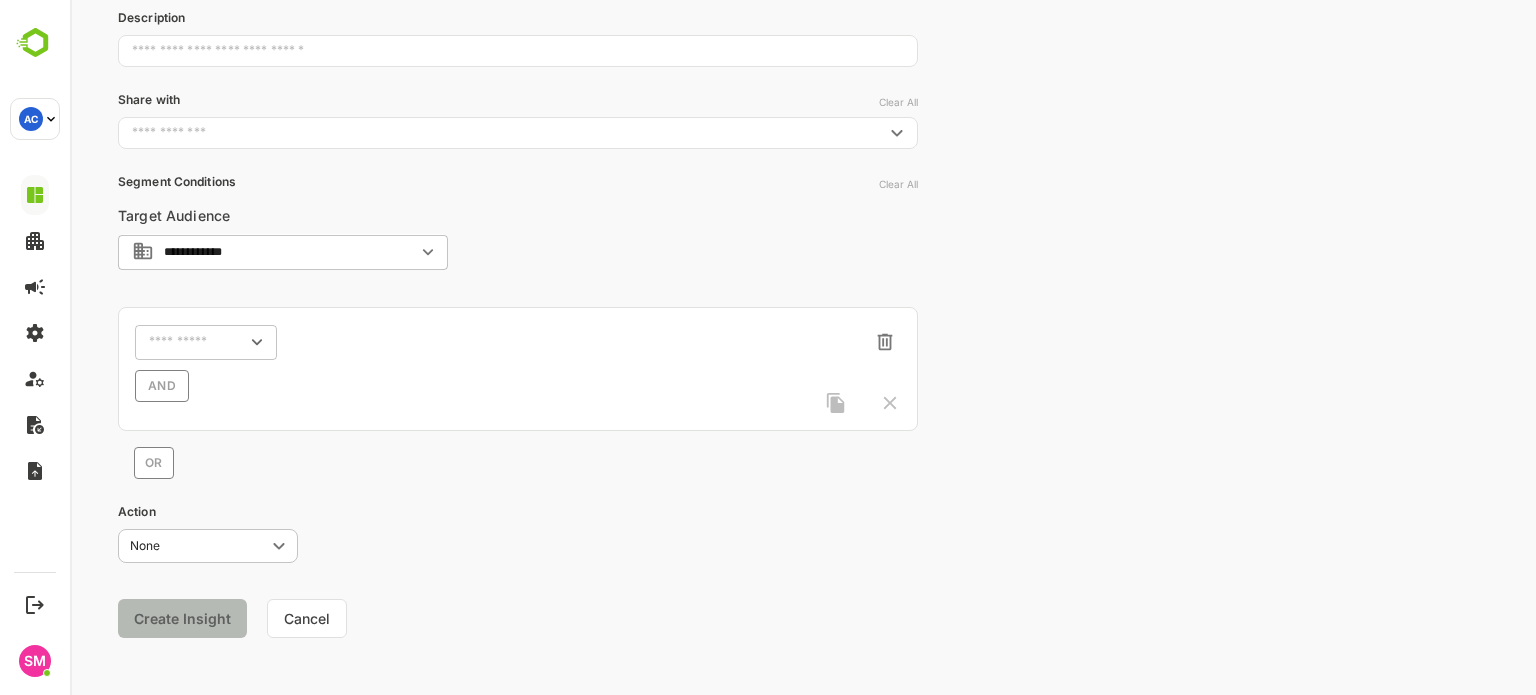 scroll, scrollTop: 280, scrollLeft: 0, axis: vertical 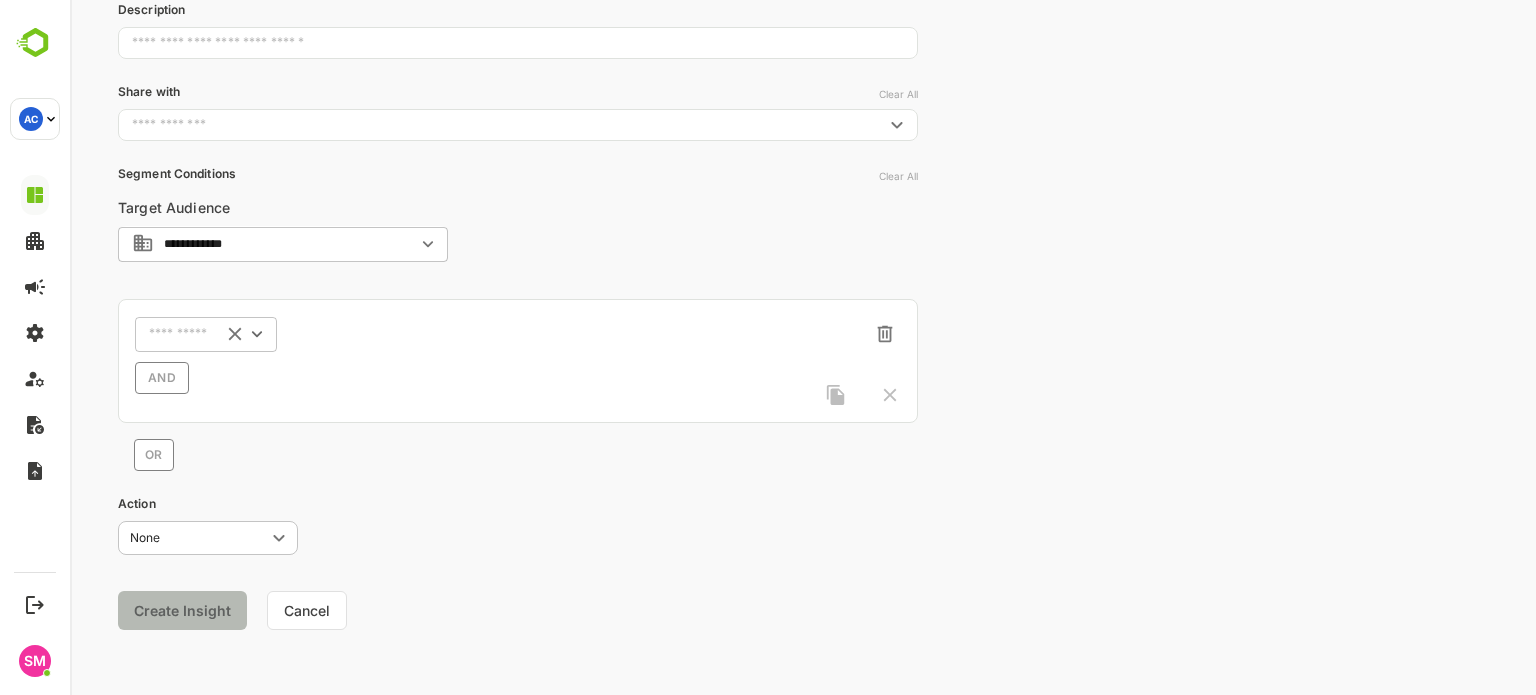 type on "**********" 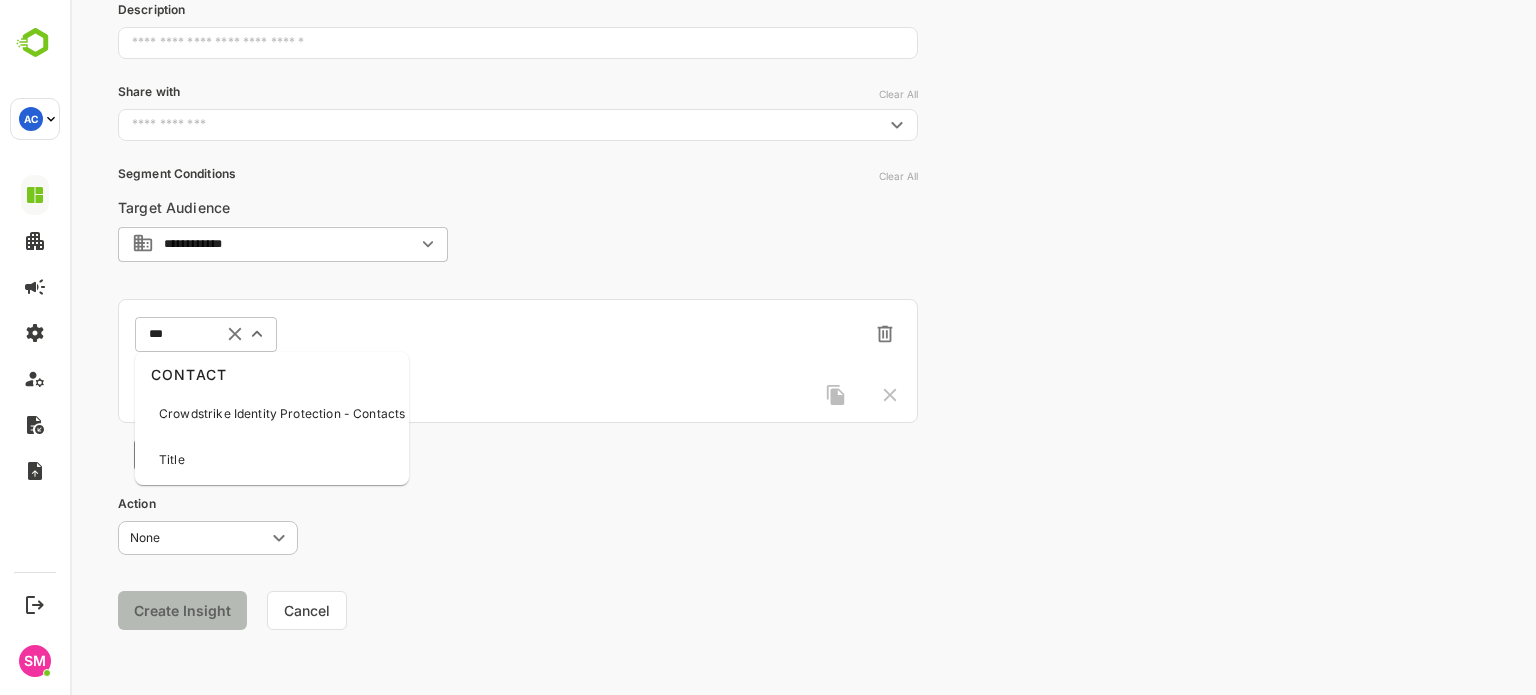 type on "****" 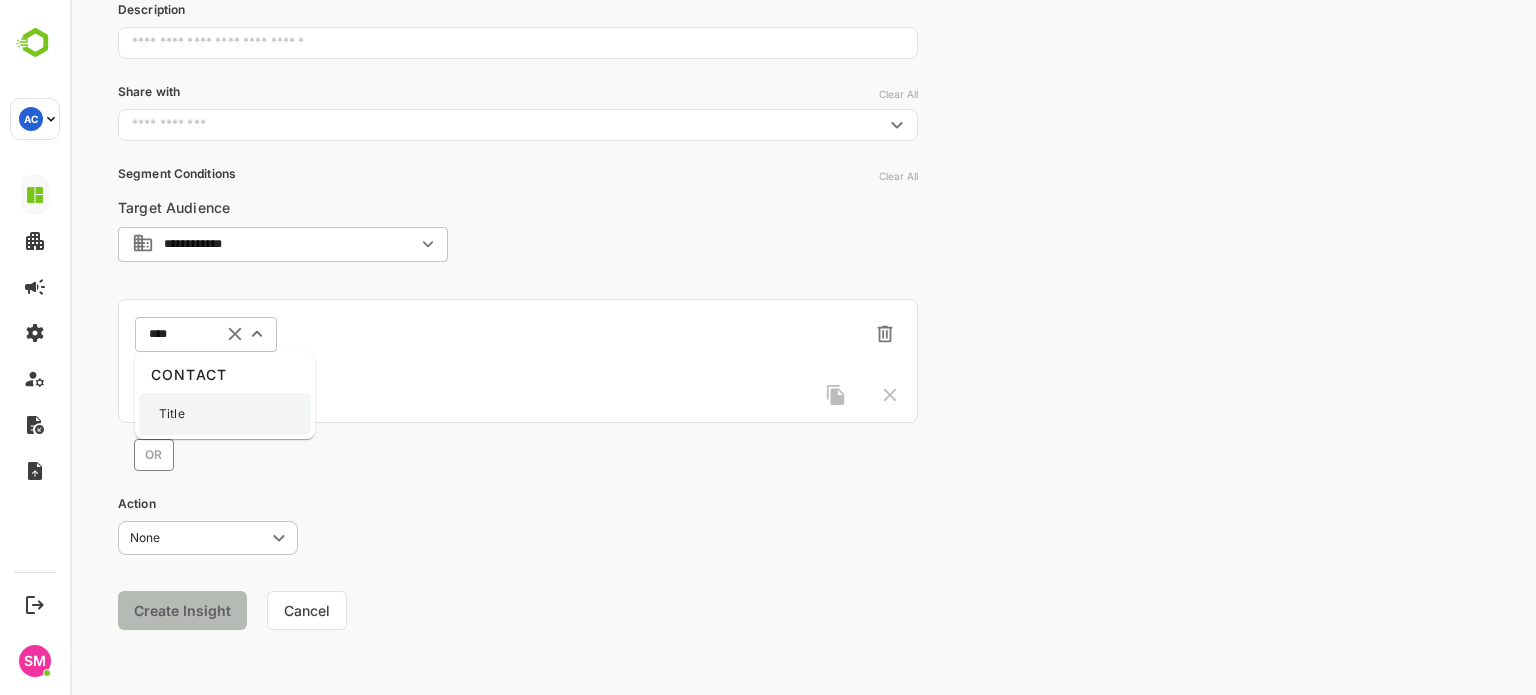 click on "Title" at bounding box center [225, 414] 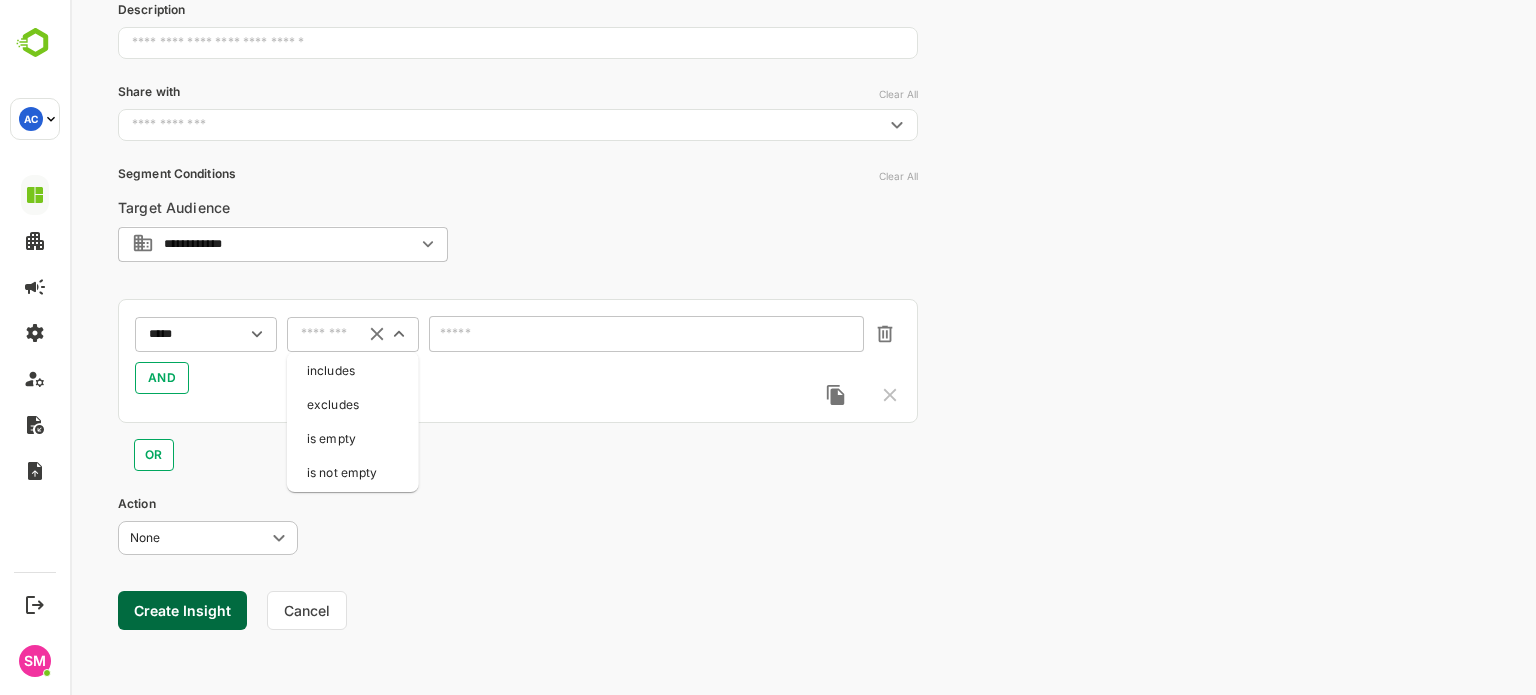 click at bounding box center (327, 334) 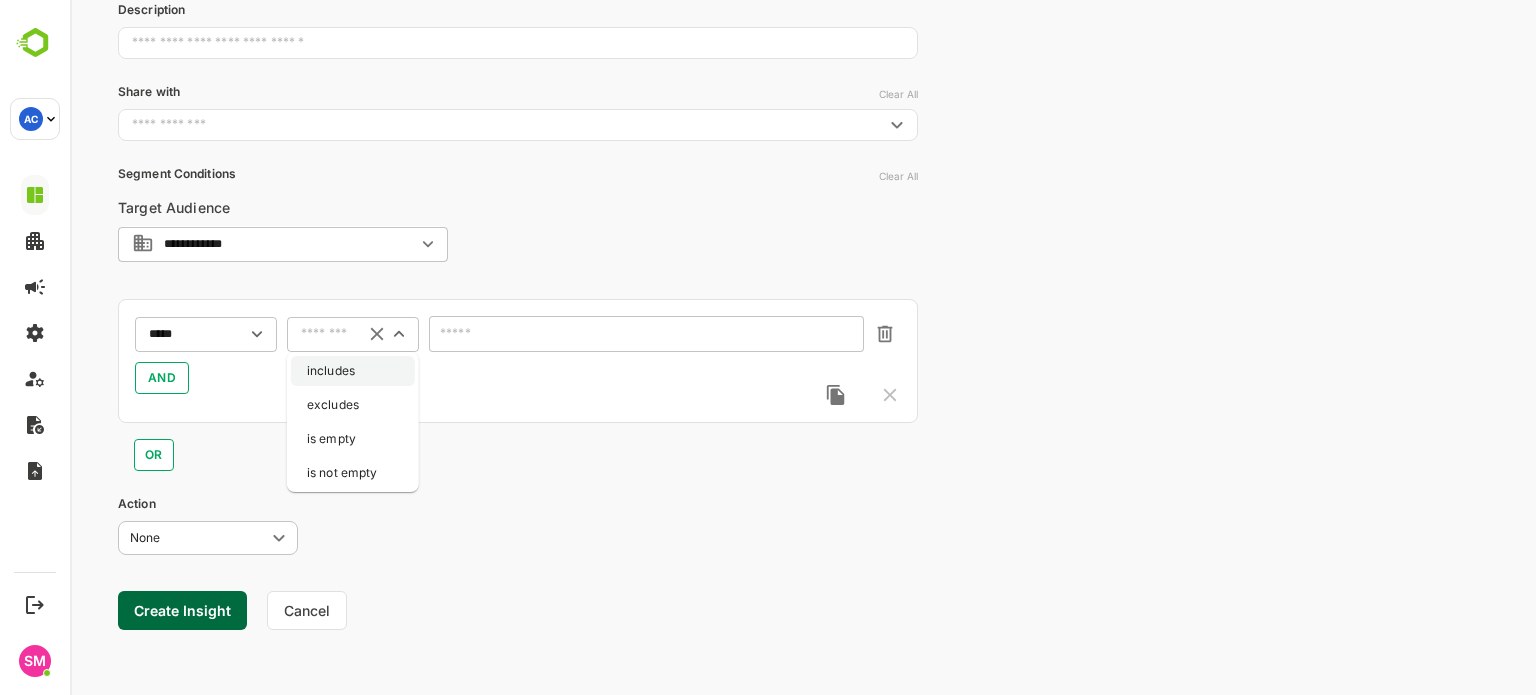 click on "includes" at bounding box center [353, 371] 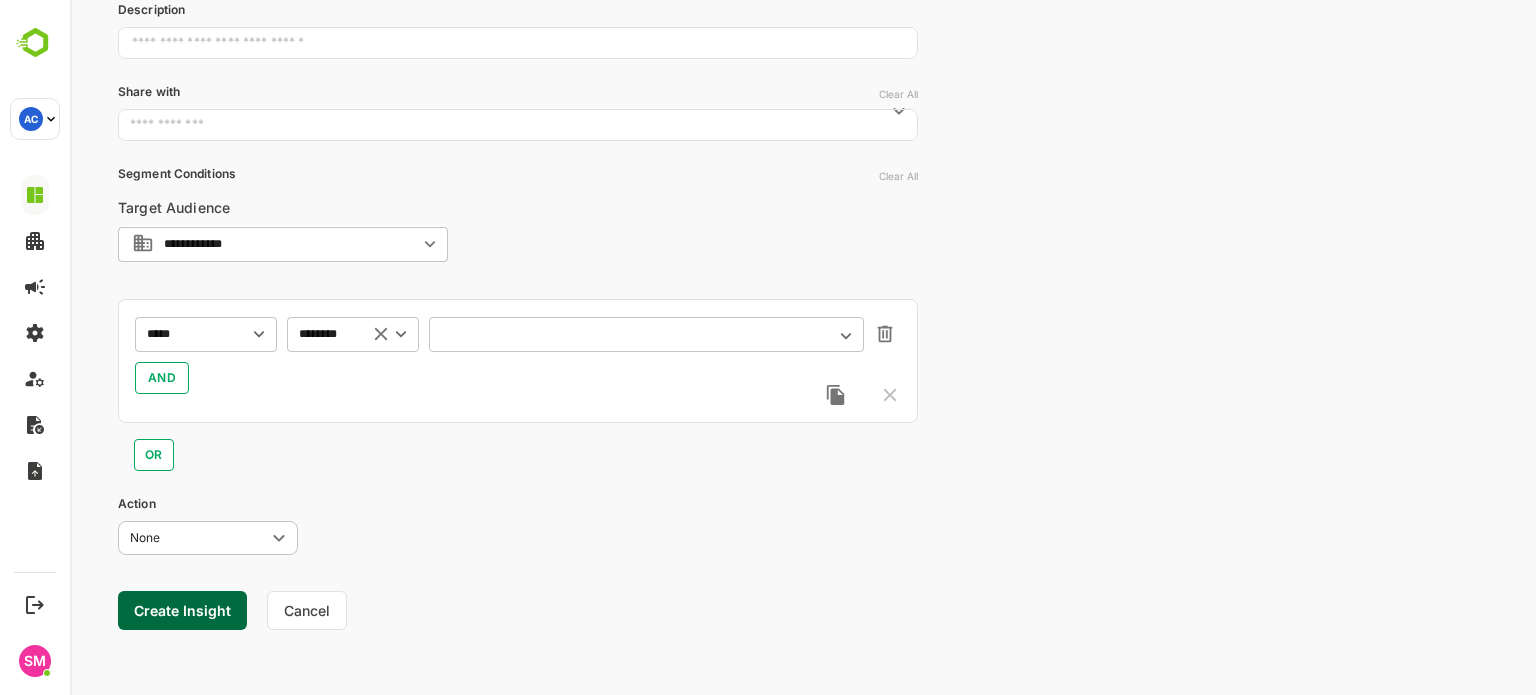 click at bounding box center [634, 334] 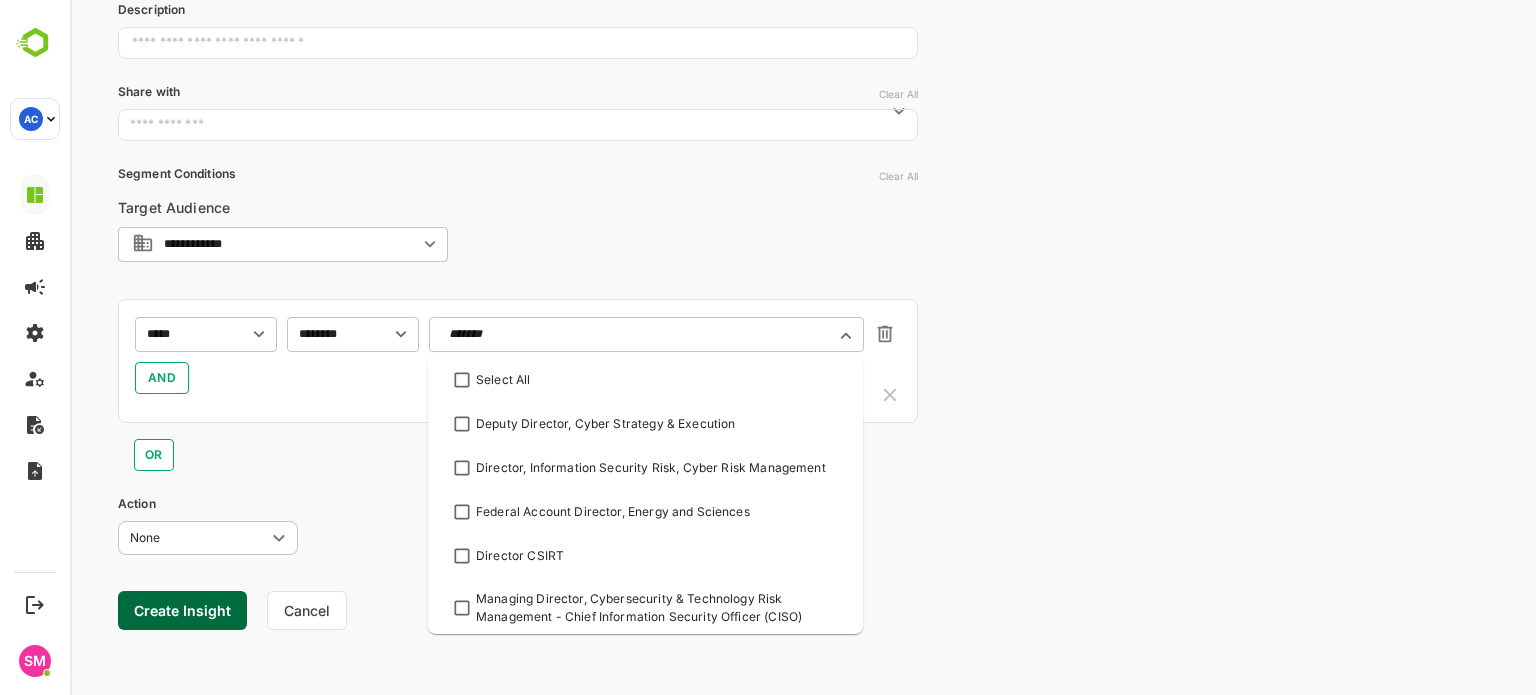 type on "********" 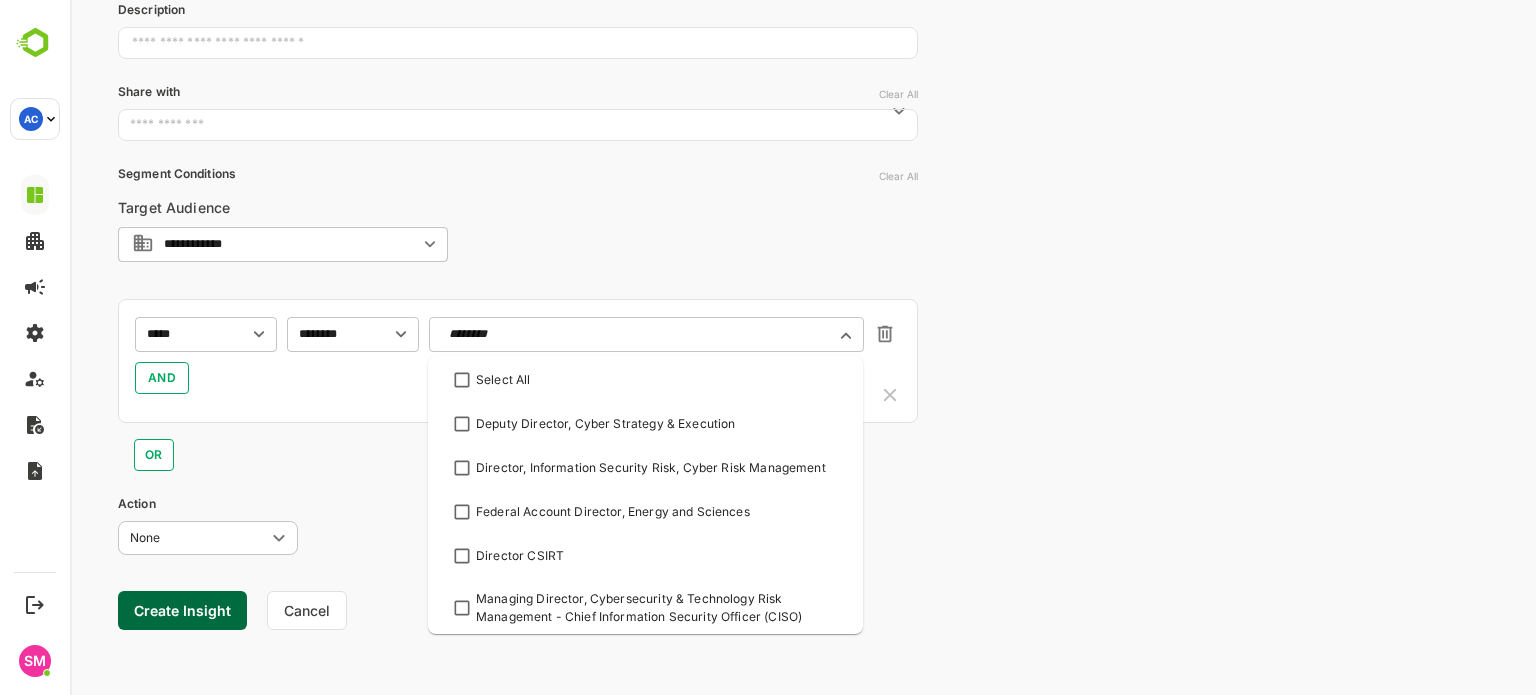 type 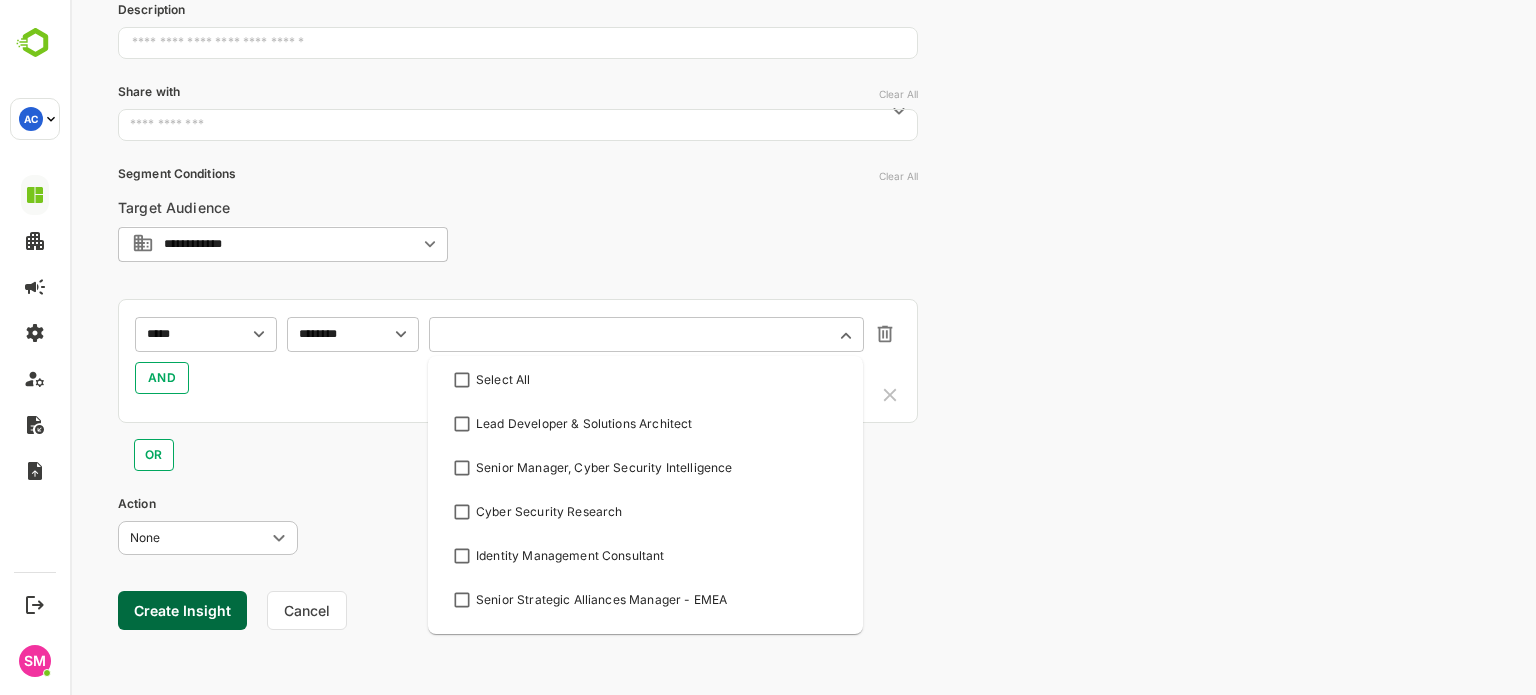 click on "Cancel" at bounding box center [307, 610] 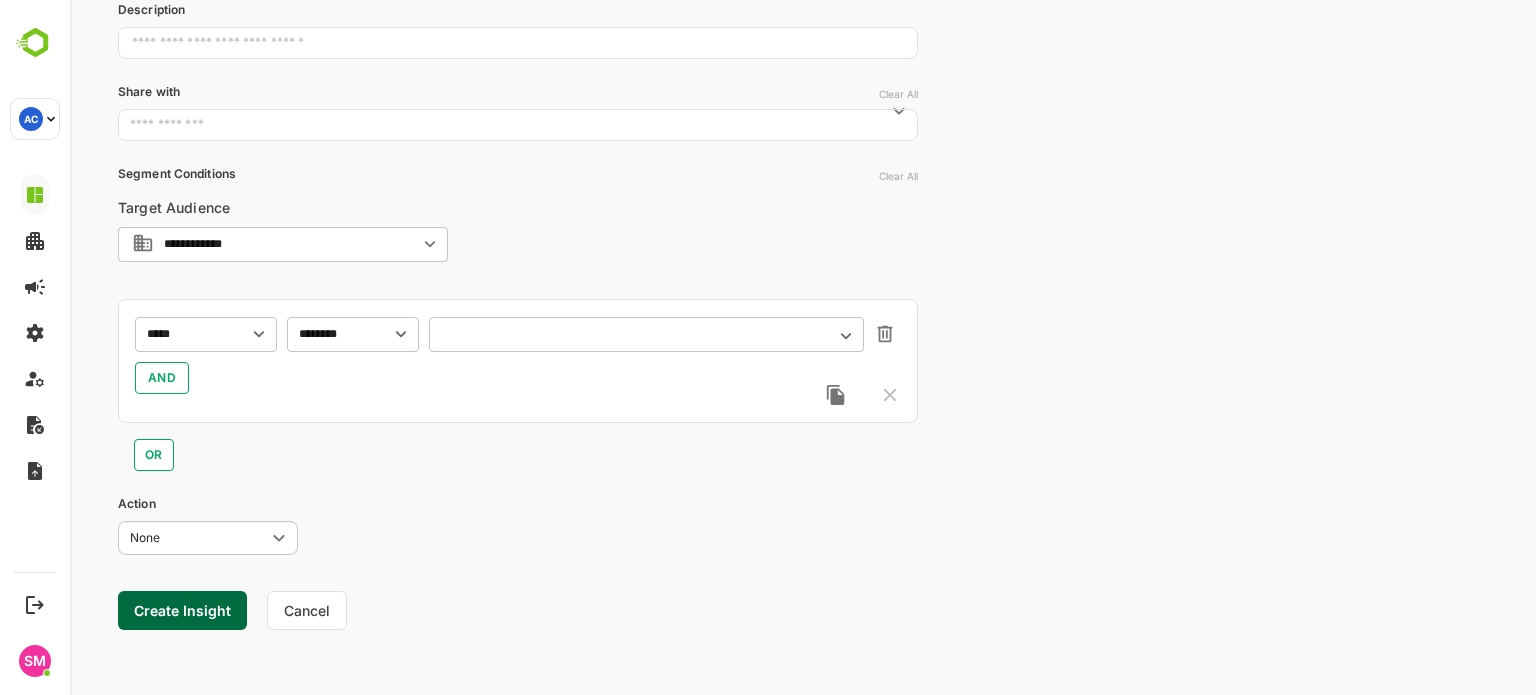 scroll, scrollTop: 0, scrollLeft: 0, axis: both 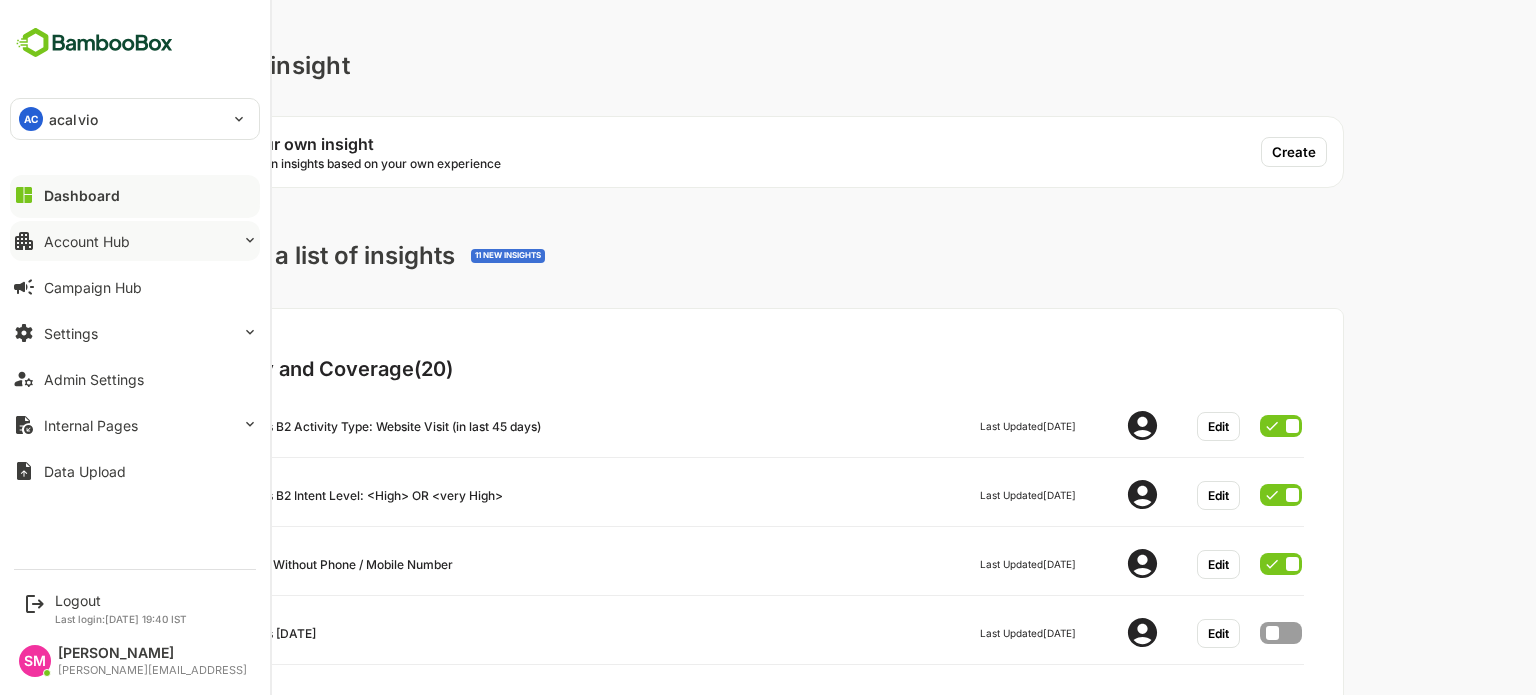 click on "Account Hub" at bounding box center (135, 241) 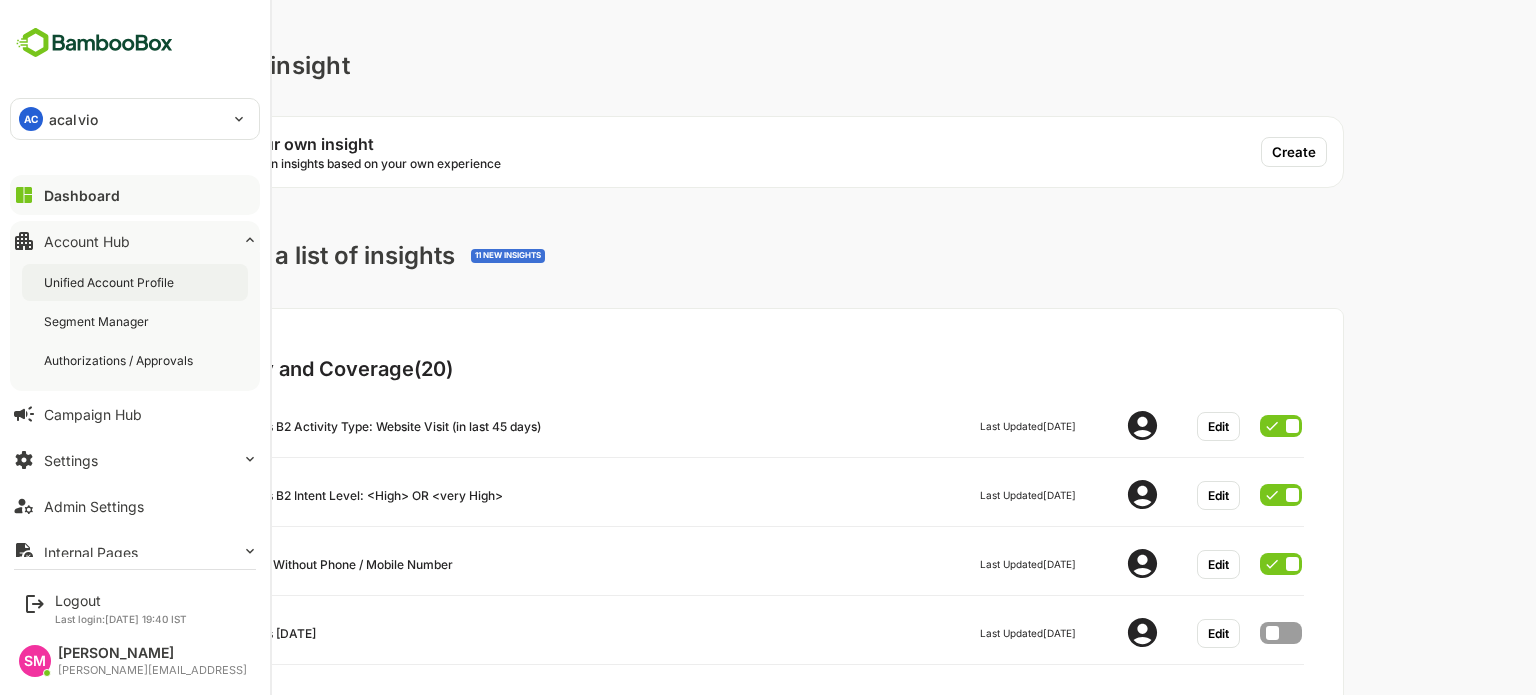 click on "Unified Account Profile" at bounding box center [111, 282] 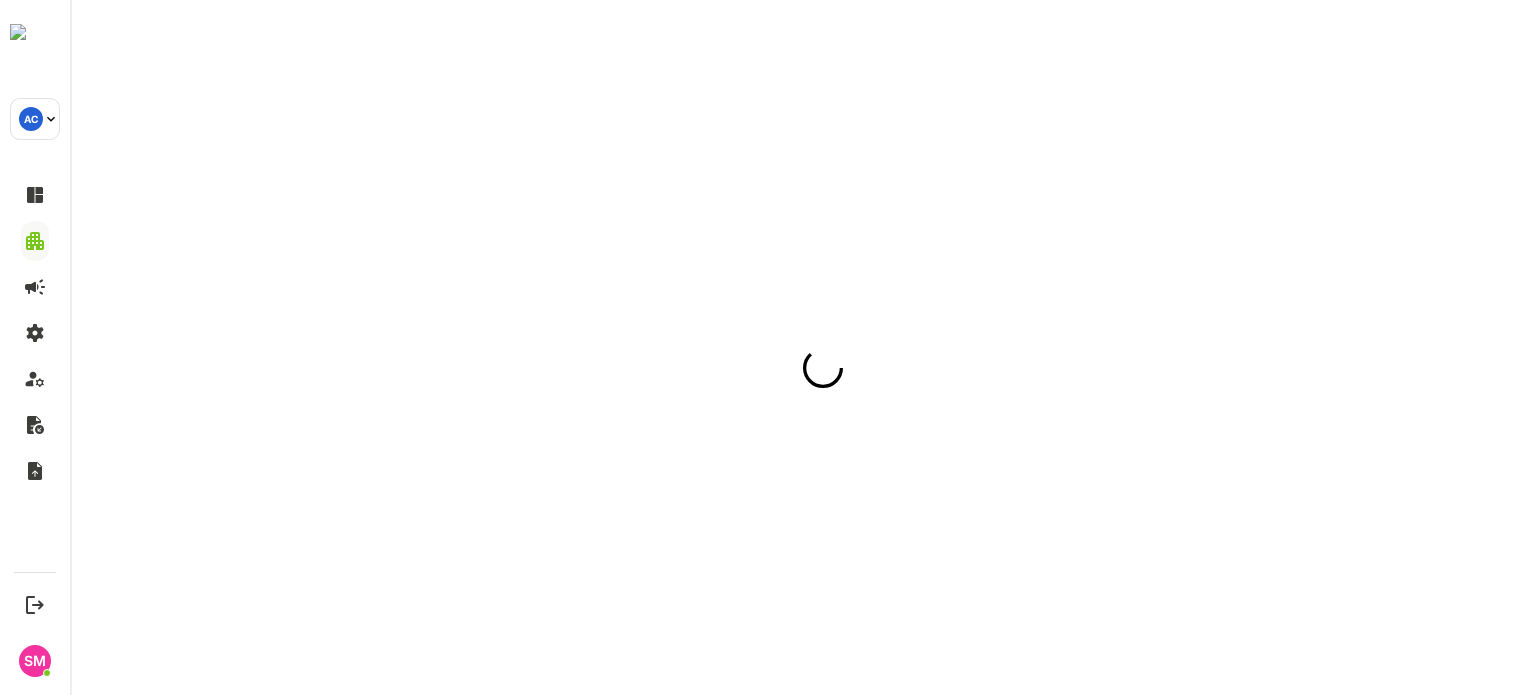 scroll, scrollTop: 0, scrollLeft: 0, axis: both 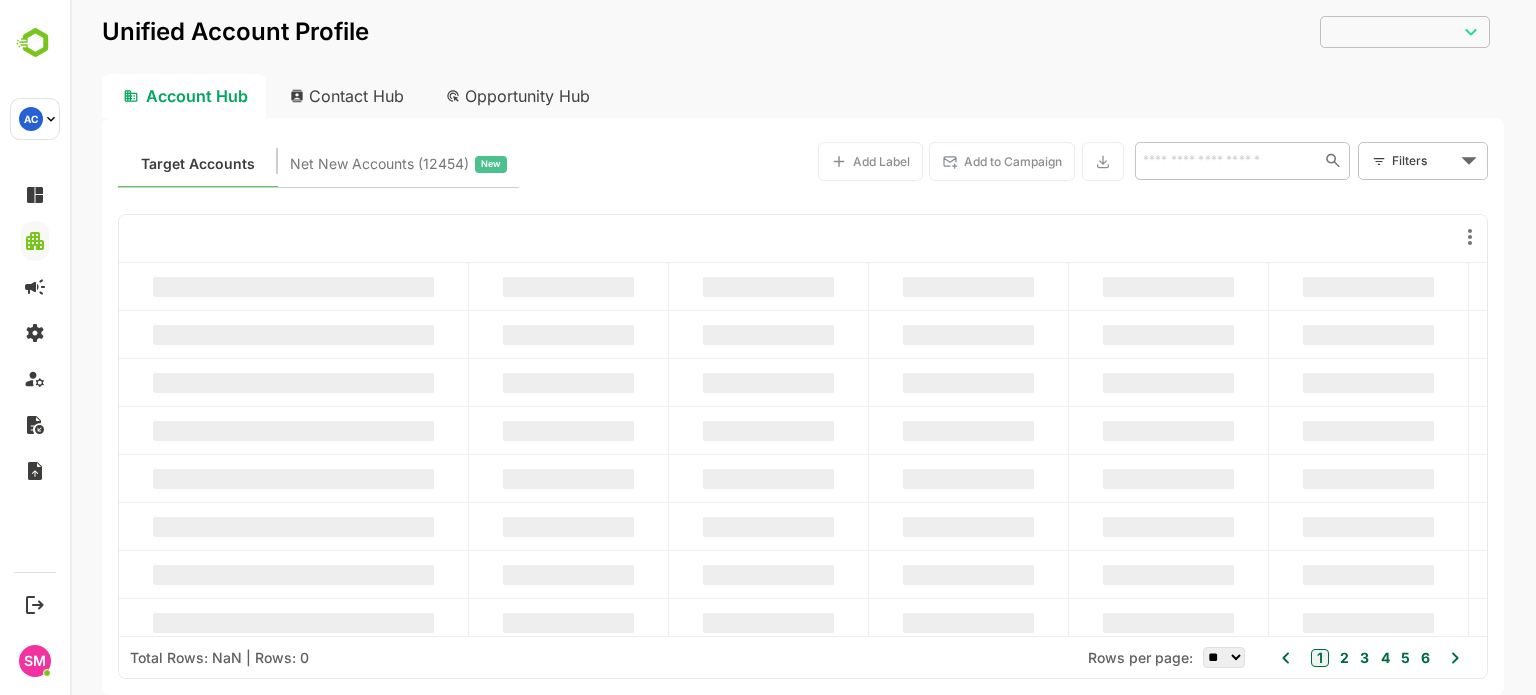 type on "**********" 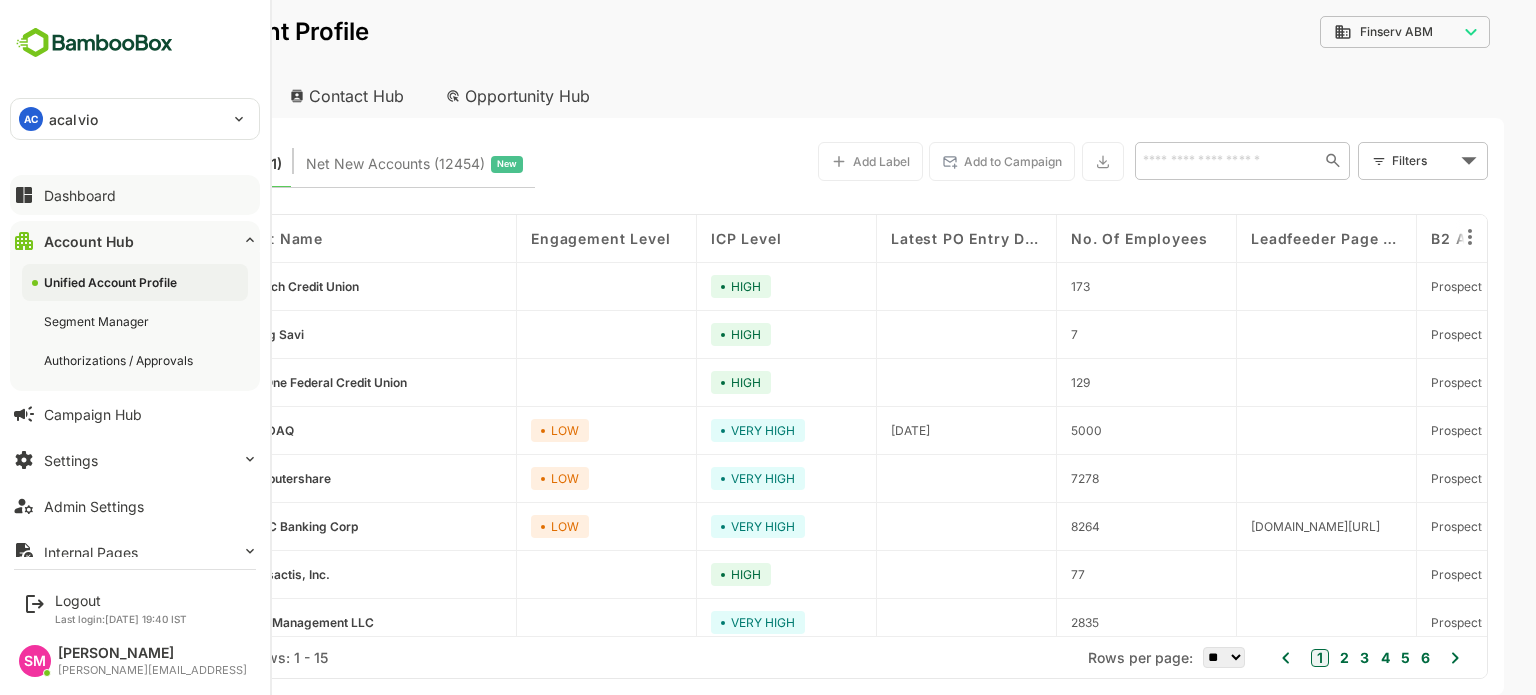click on "Dashboard" at bounding box center [80, 195] 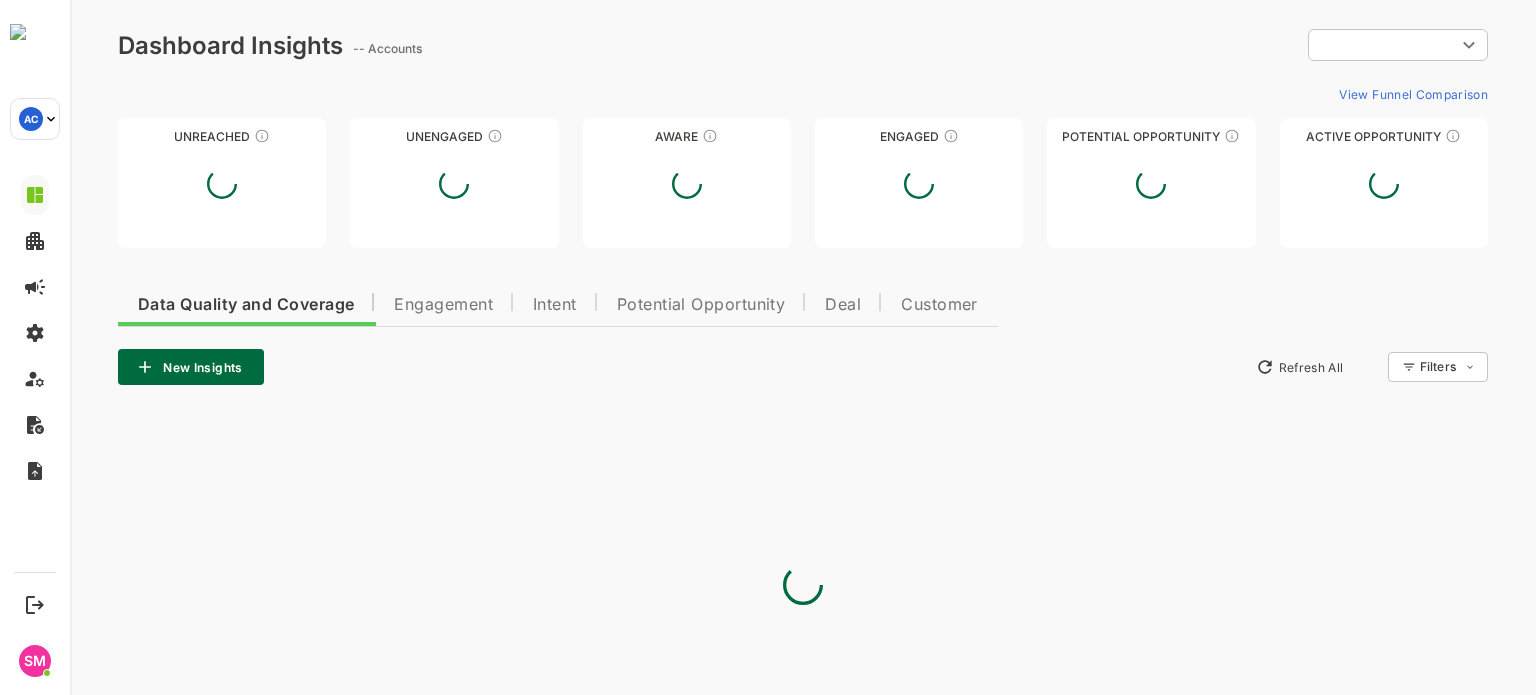 scroll, scrollTop: 0, scrollLeft: 0, axis: both 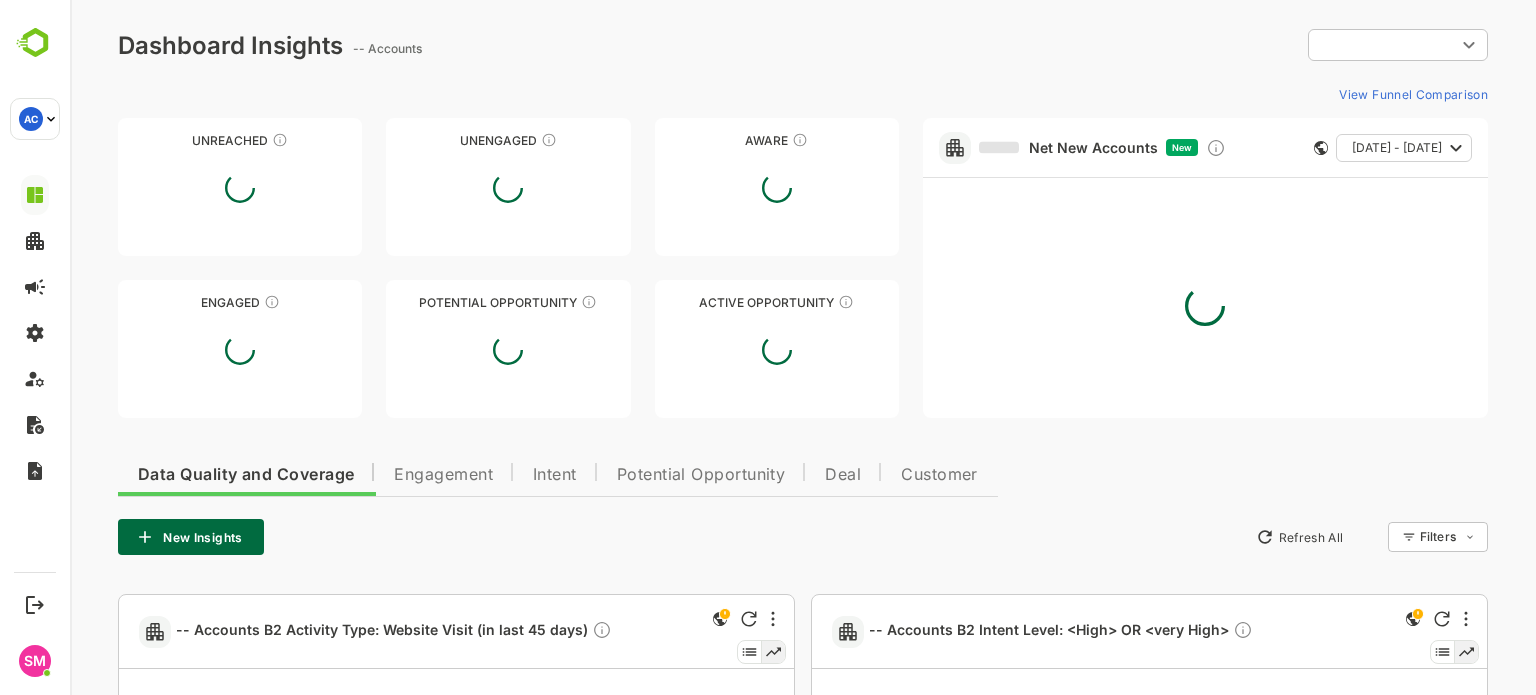 type on "**********" 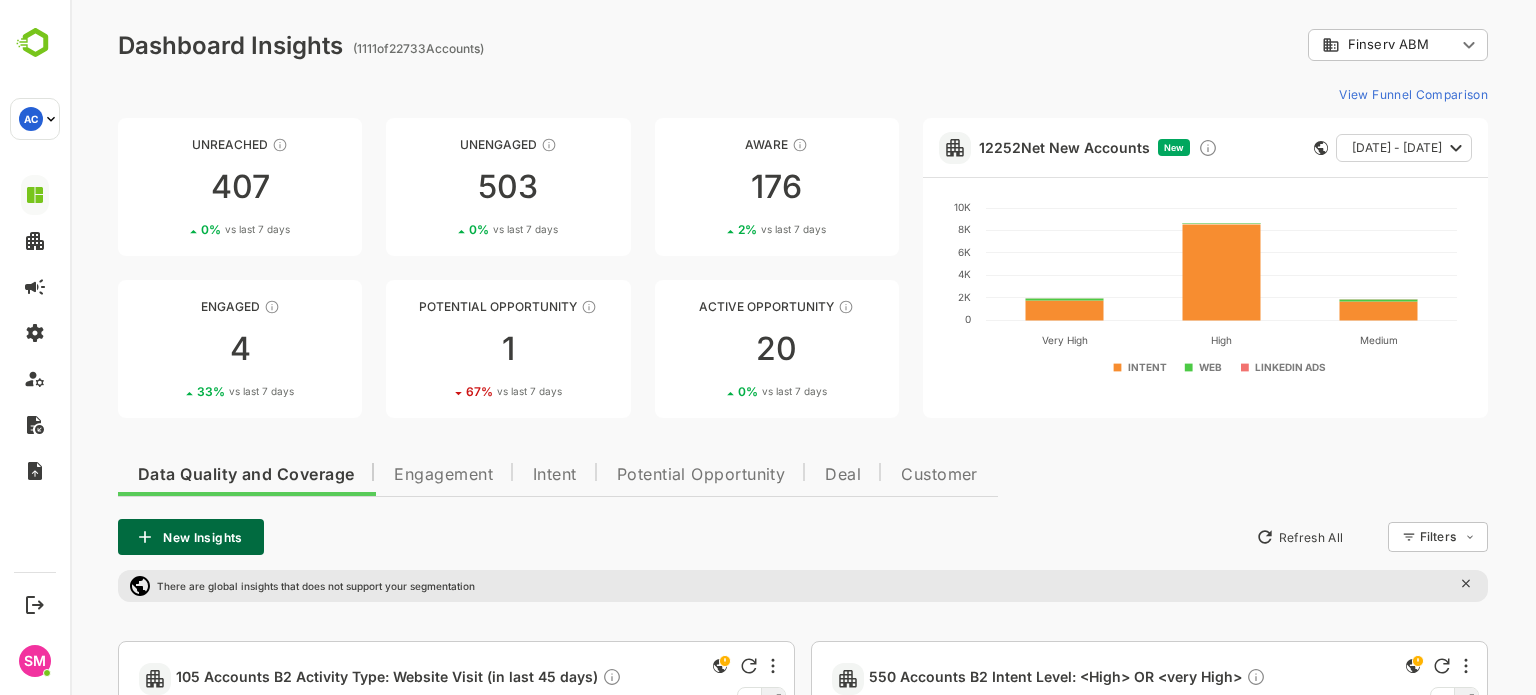 click on "New Insights" at bounding box center (191, 537) 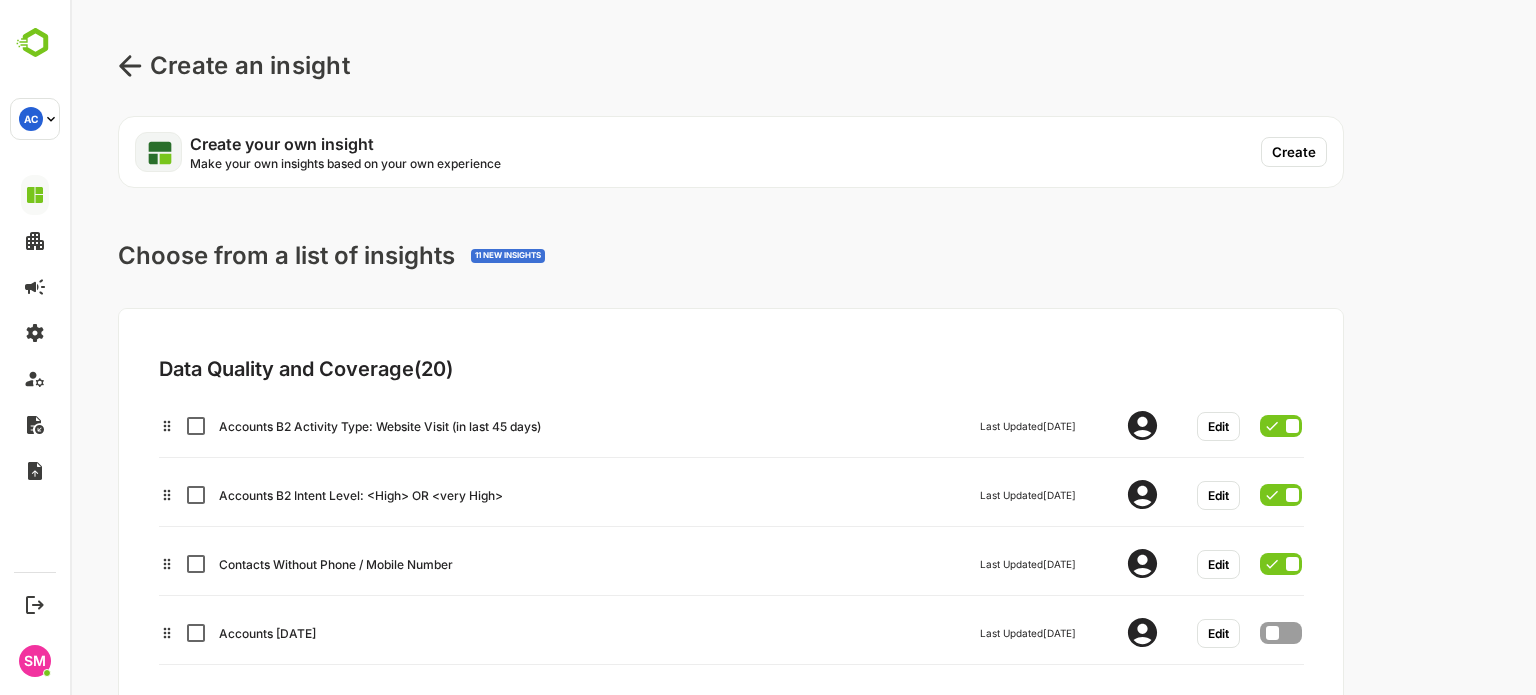 click on "Create" at bounding box center [1294, 152] 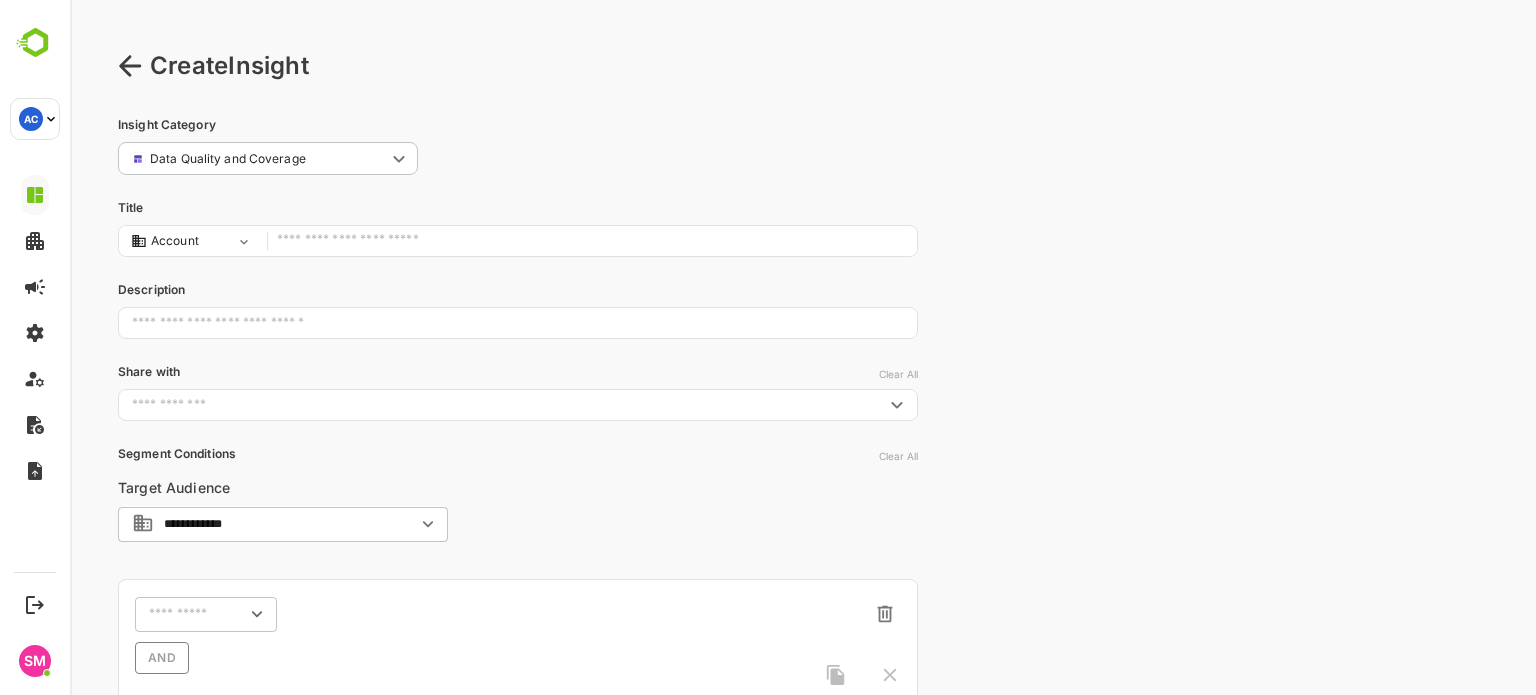 click at bounding box center [592, 241] 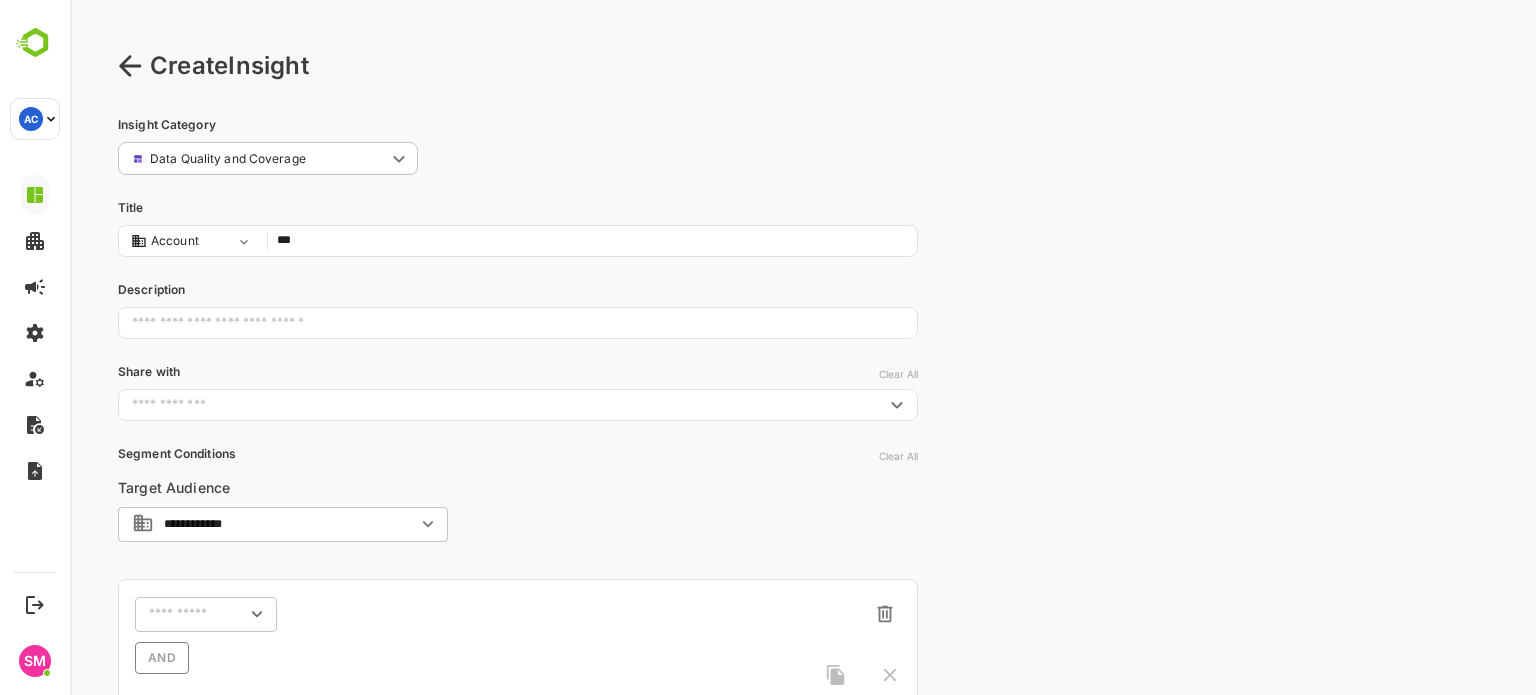 type on "****" 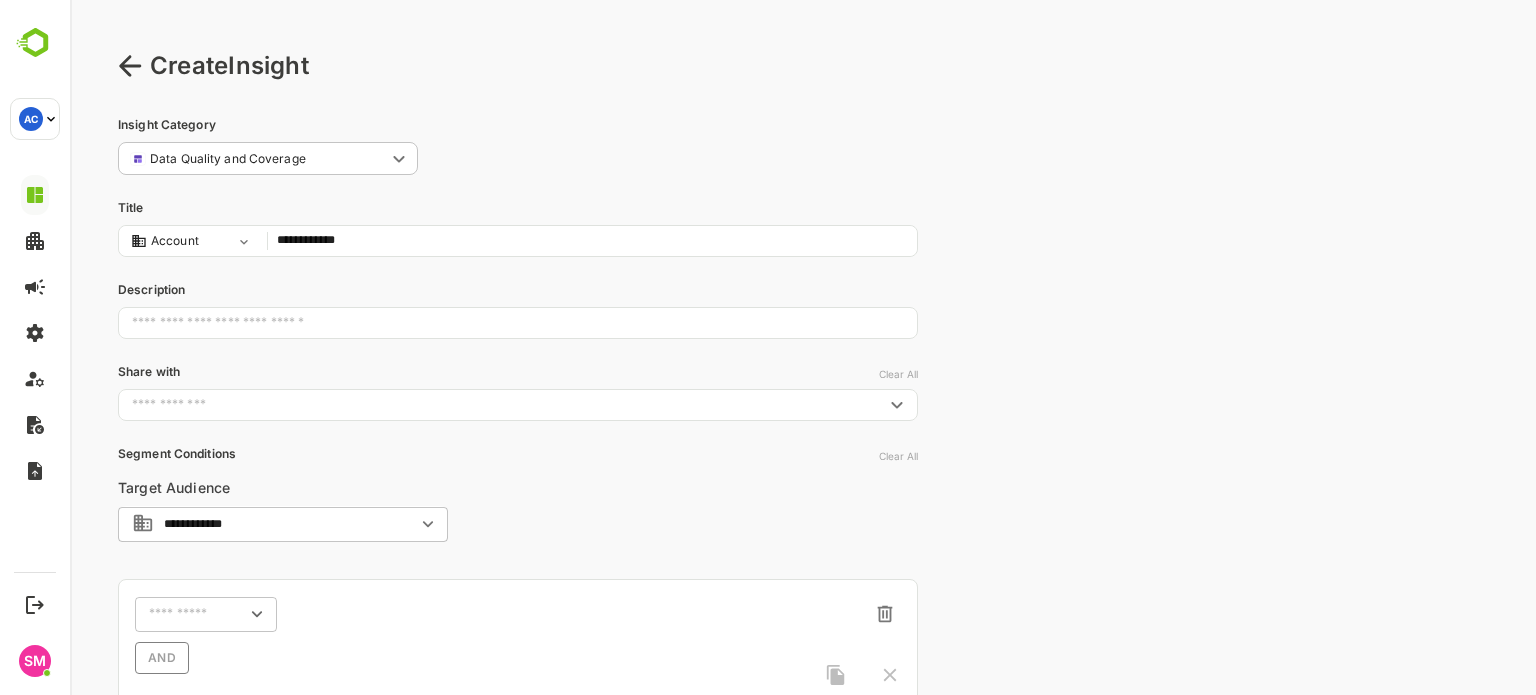 type on "**********" 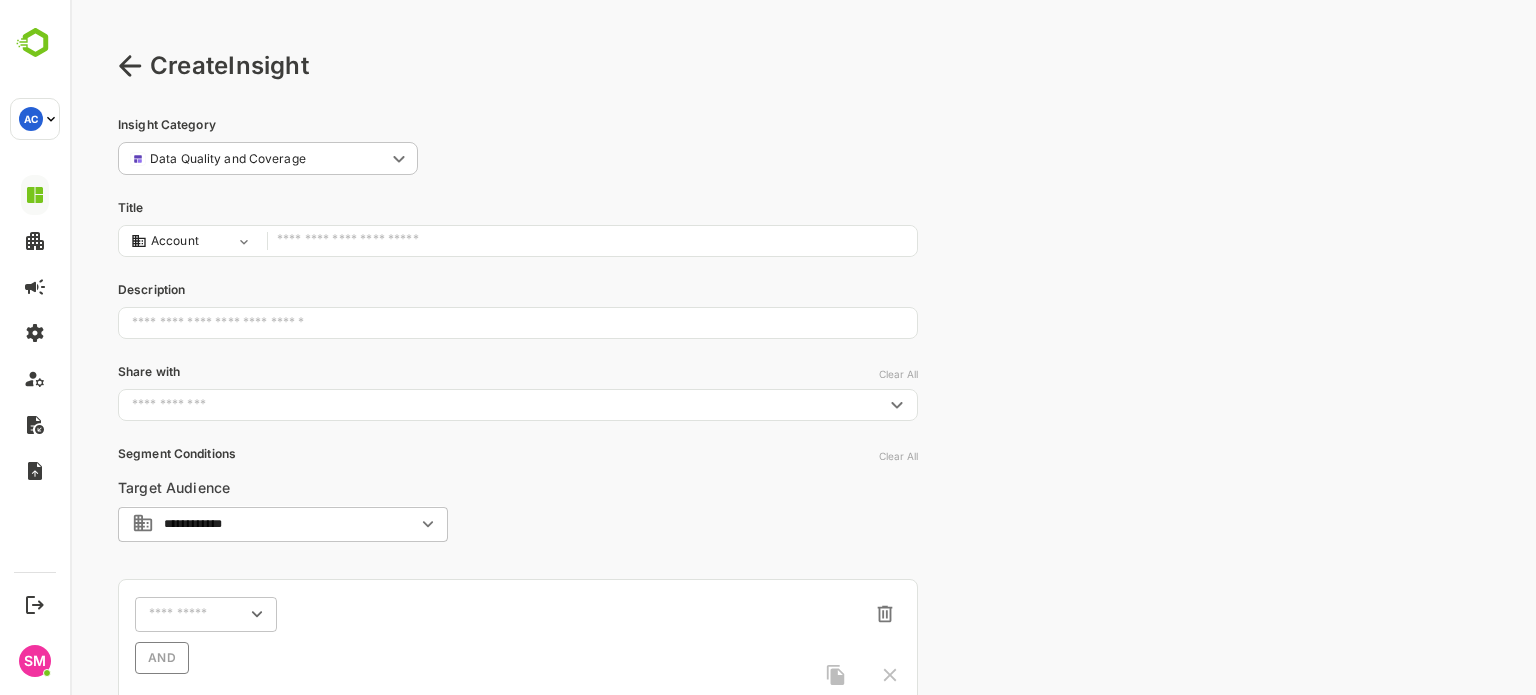 type on "*" 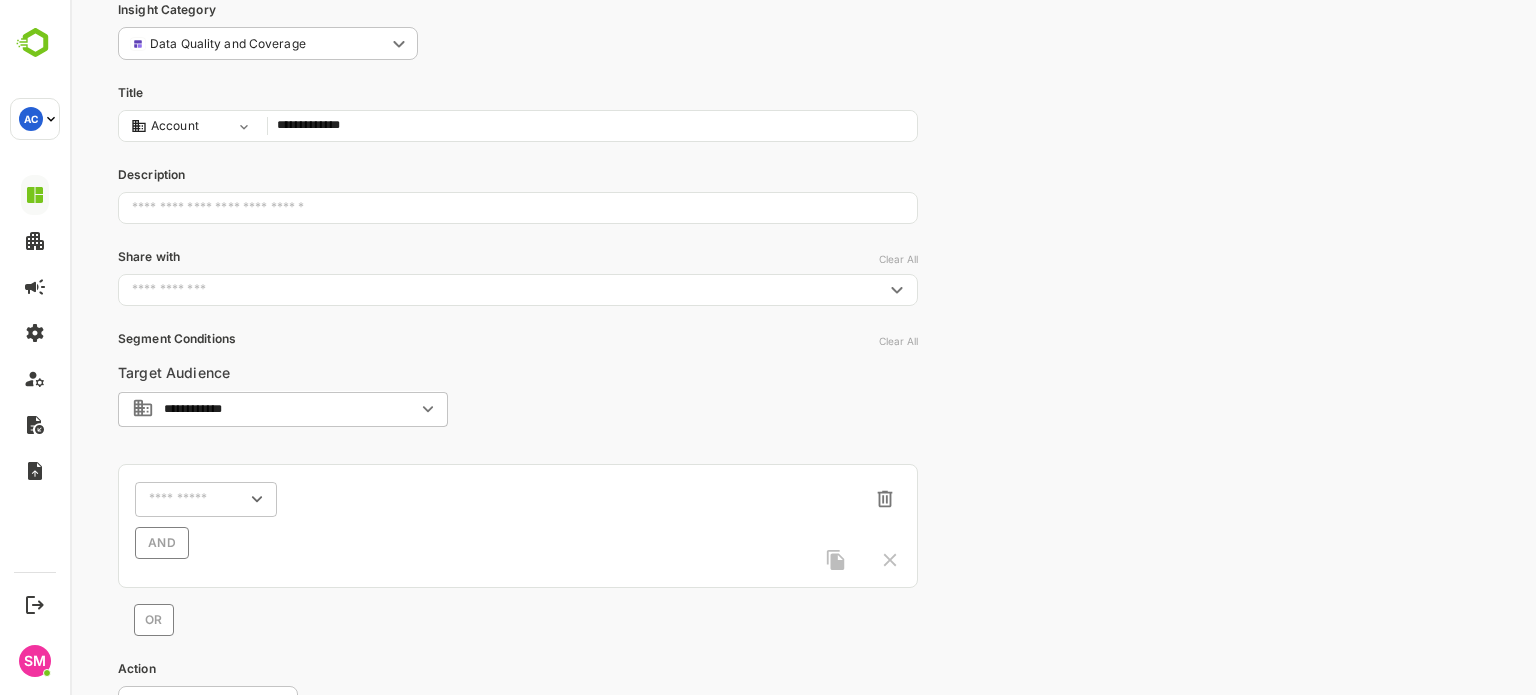 scroll, scrollTop: 130, scrollLeft: 0, axis: vertical 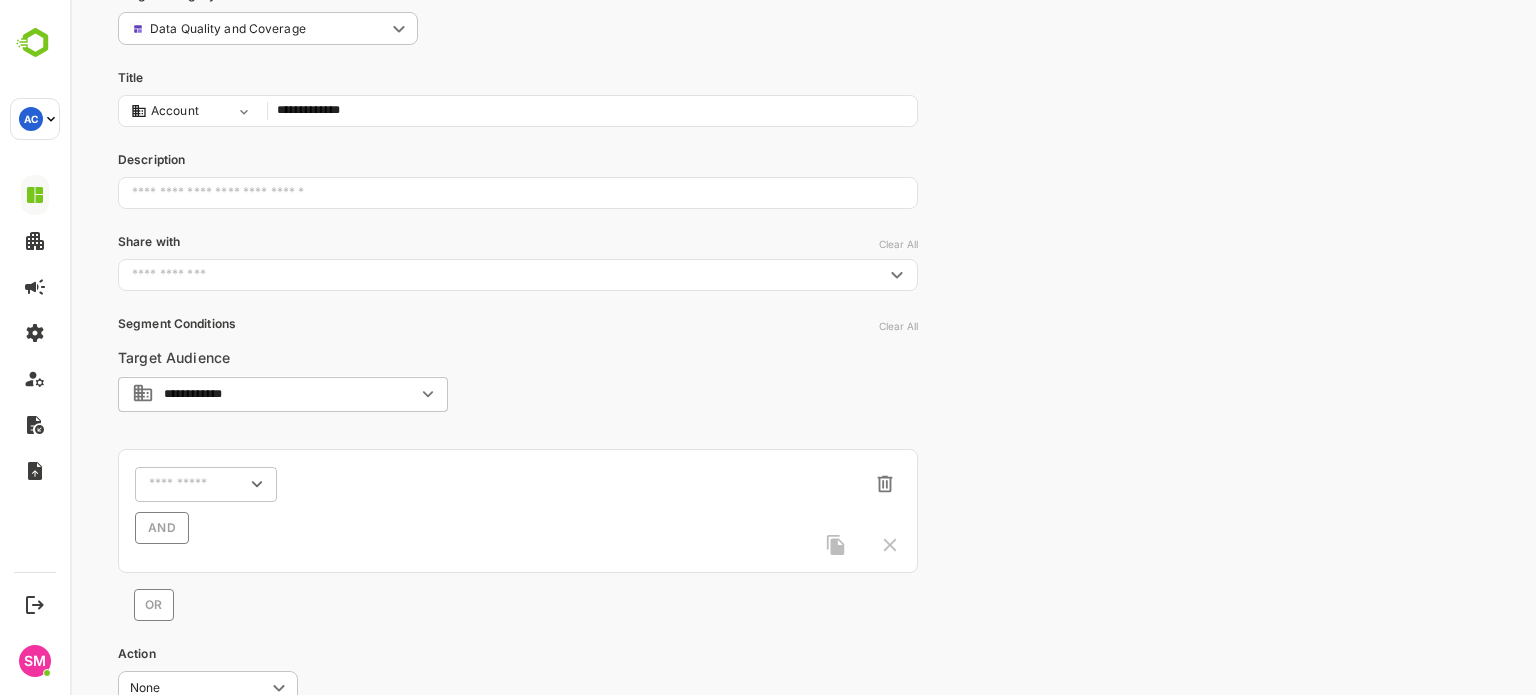 click on "**********" at bounding box center [283, 394] 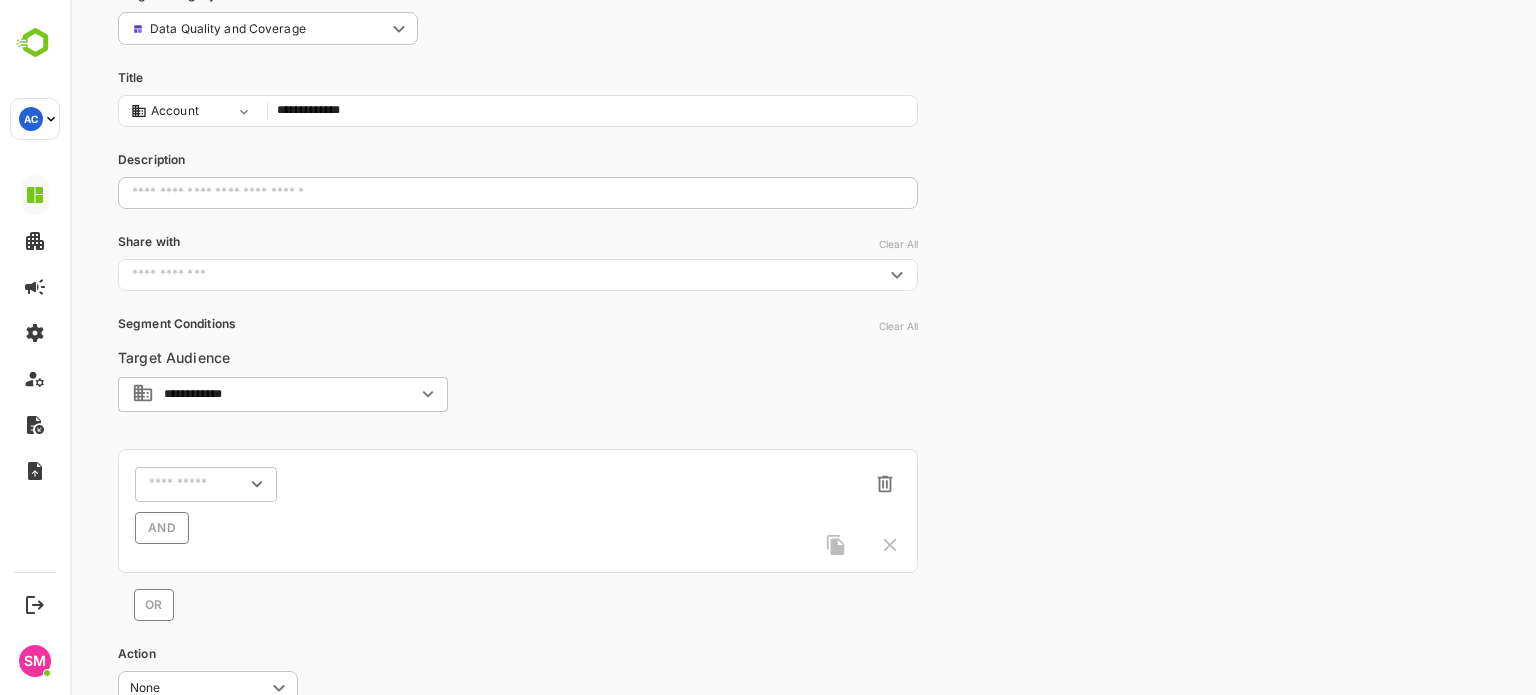 scroll, scrollTop: 0, scrollLeft: 0, axis: both 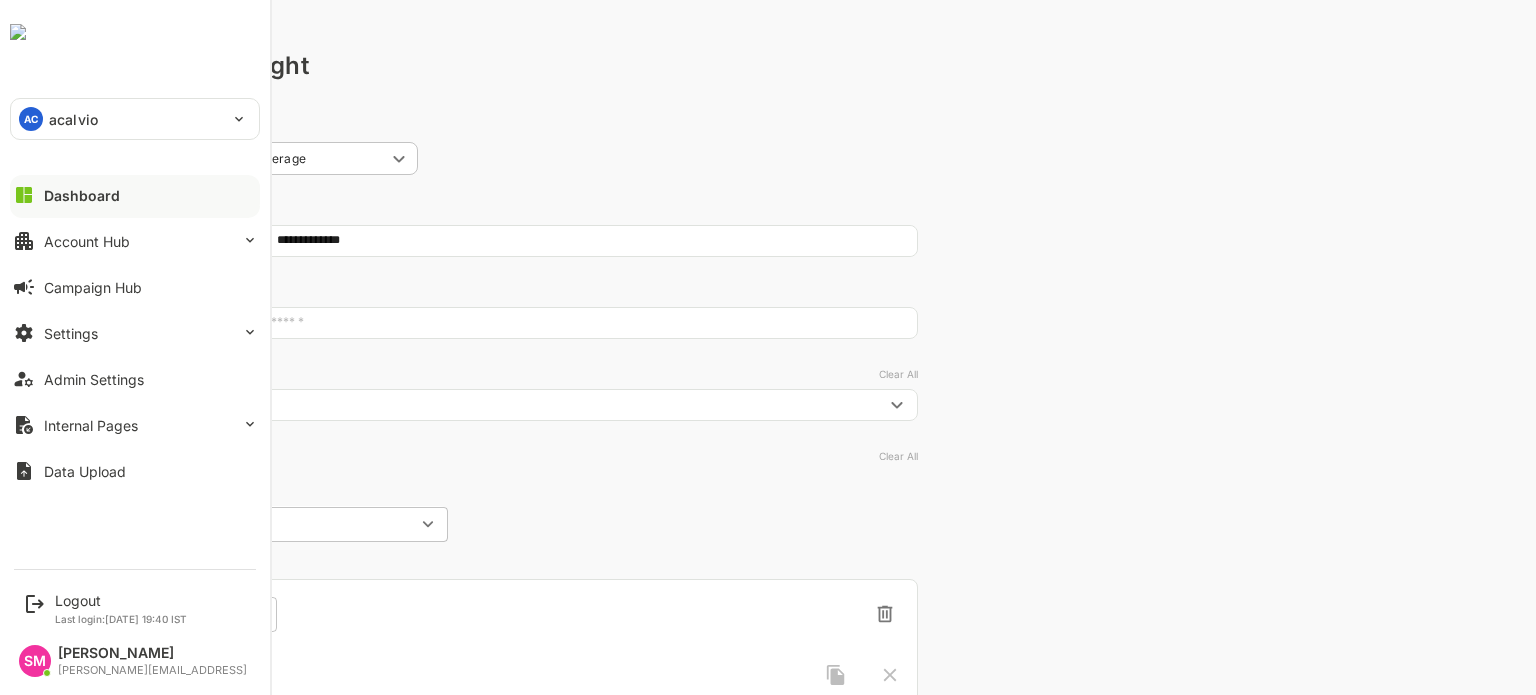 click on "Dashboard" at bounding box center [135, 195] 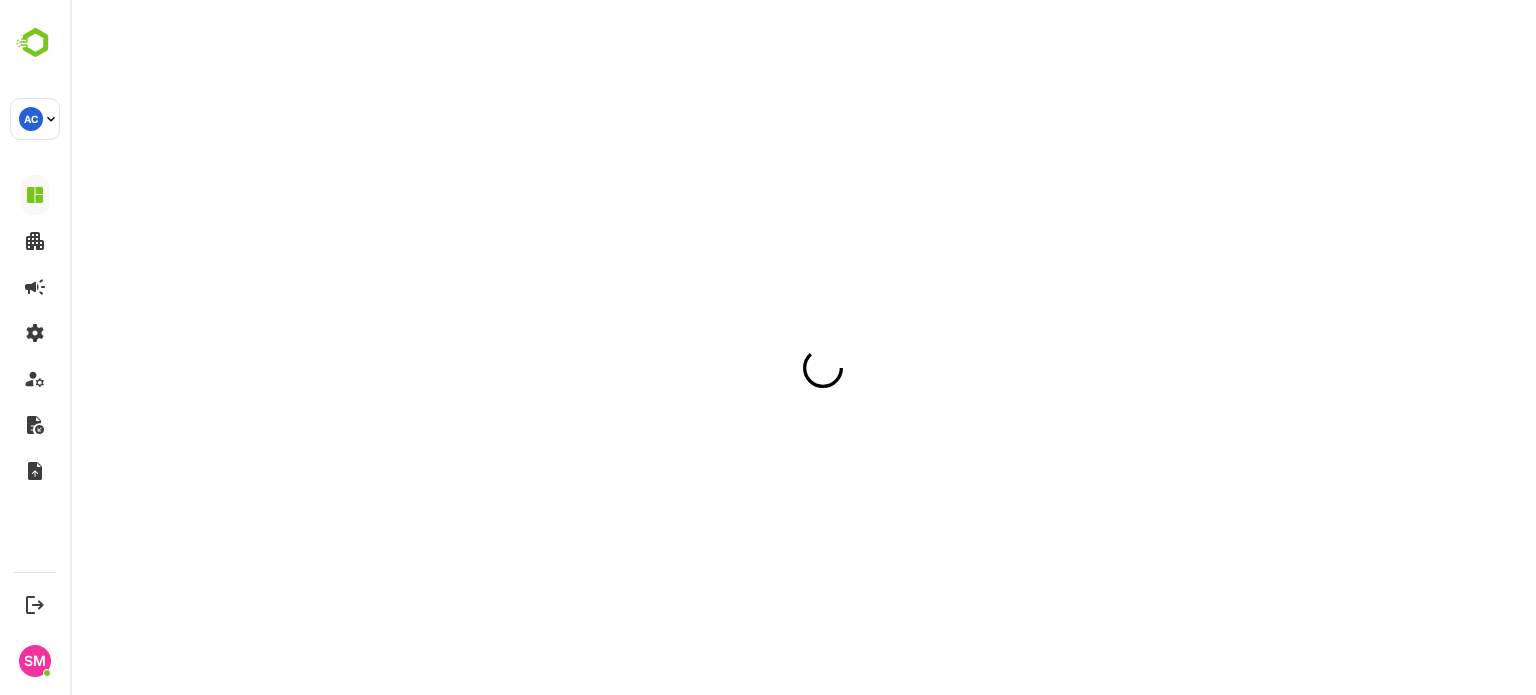 scroll, scrollTop: 0, scrollLeft: 0, axis: both 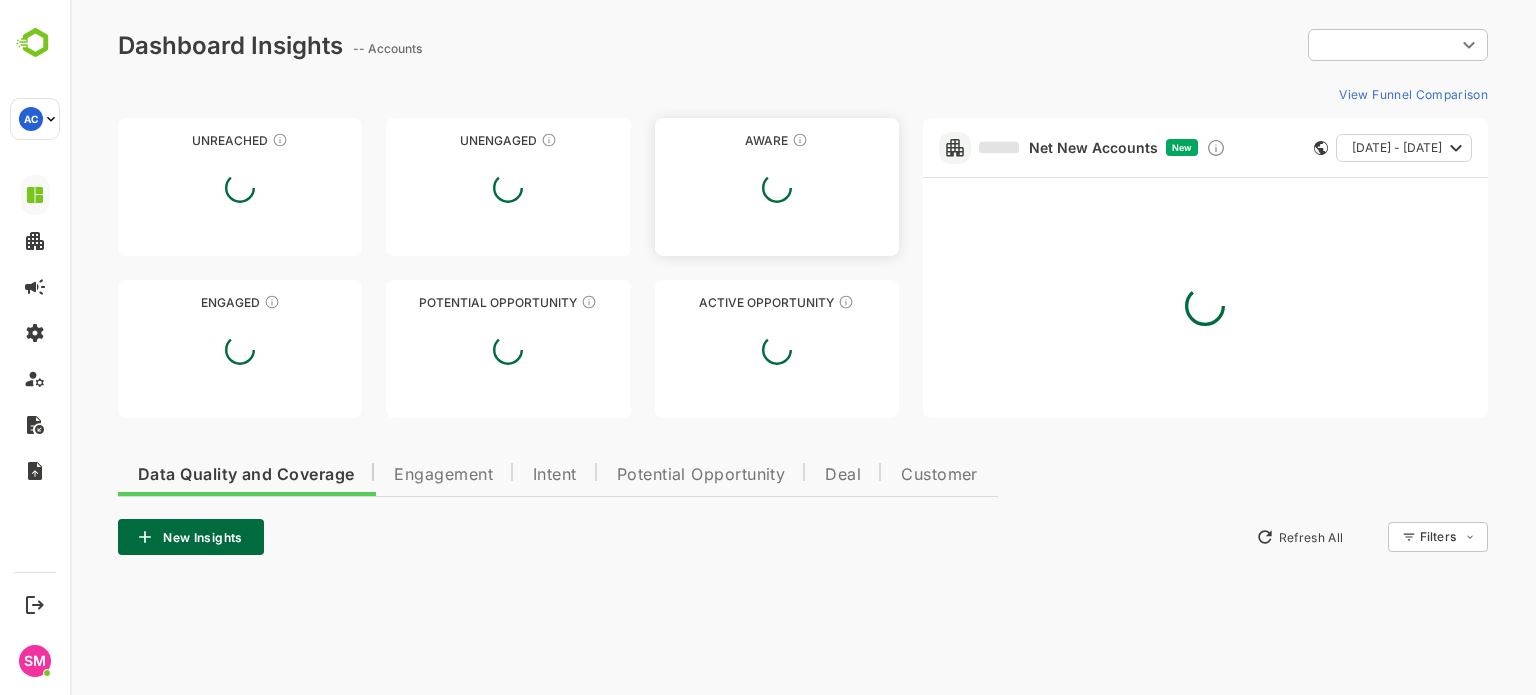 type on "**********" 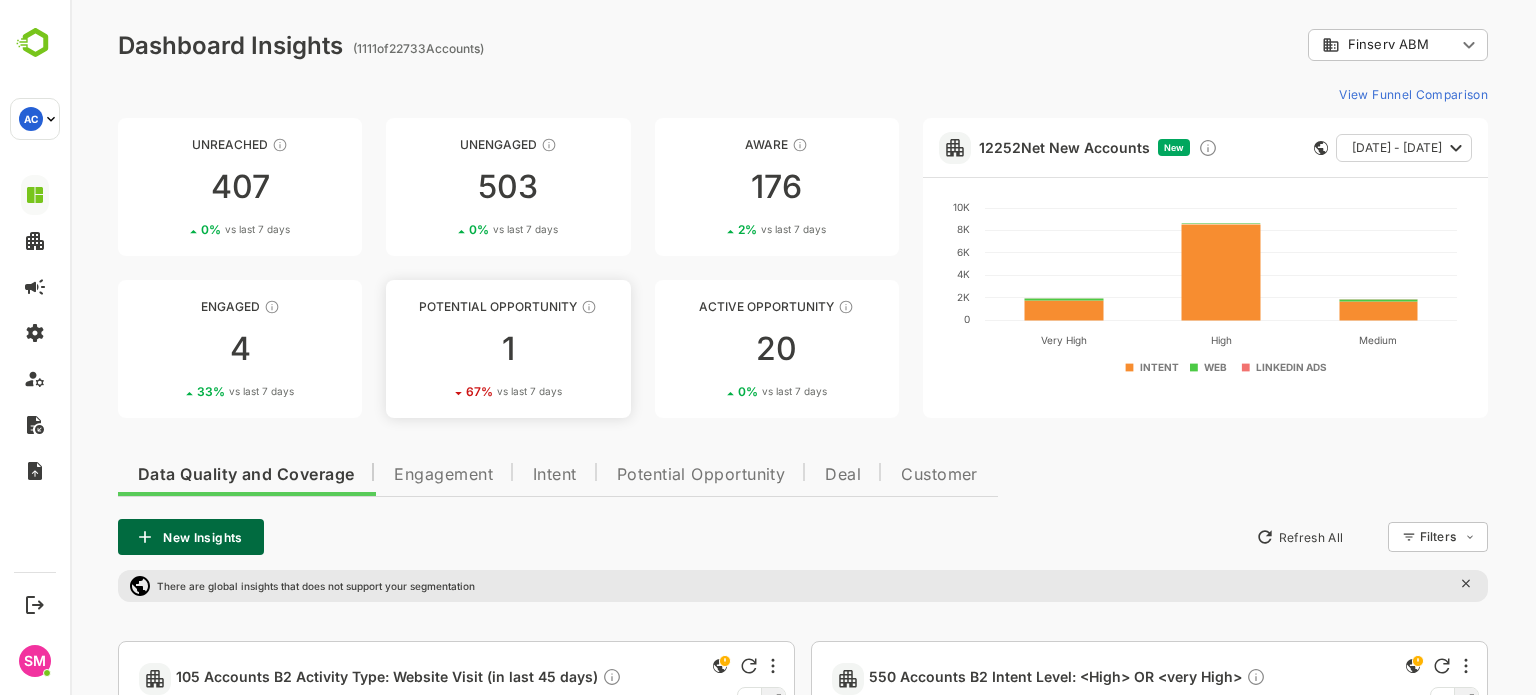 click on "1" at bounding box center (508, 349) 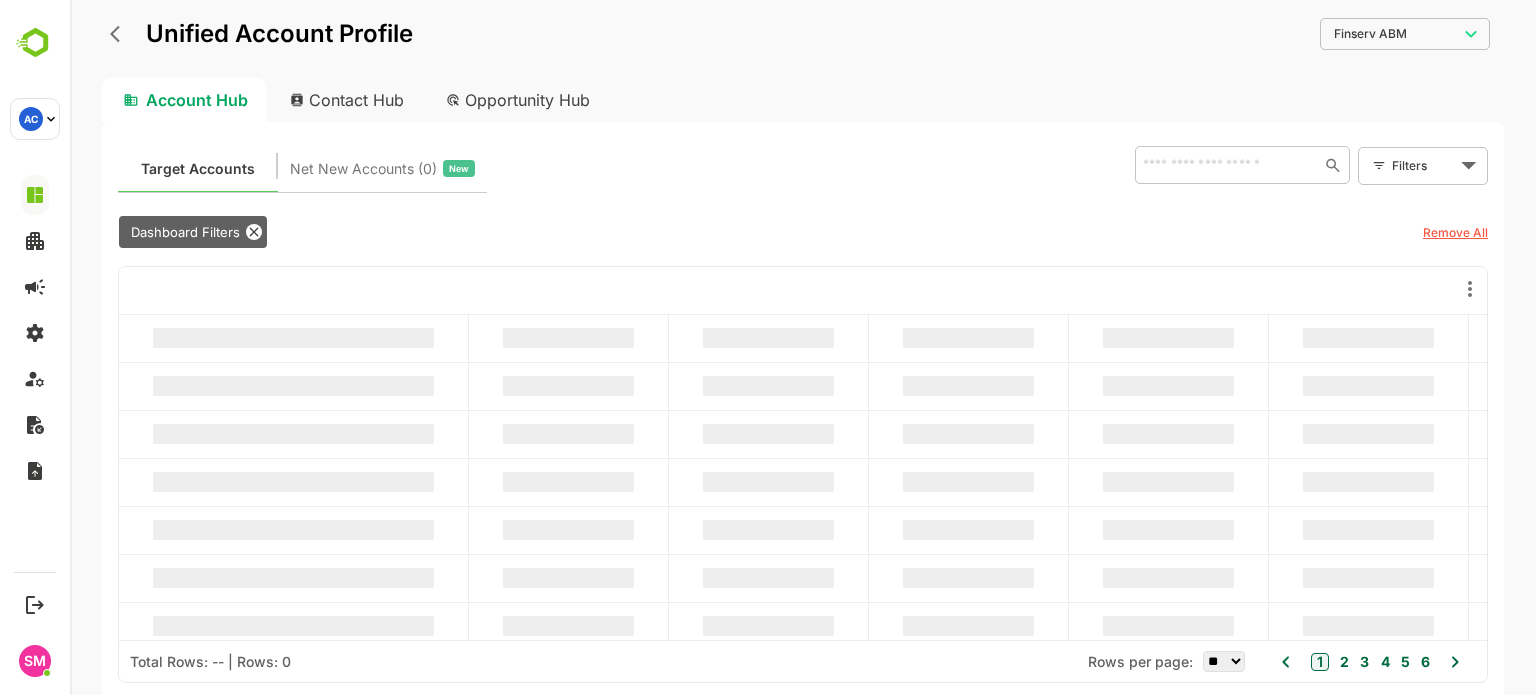 scroll, scrollTop: 0, scrollLeft: 0, axis: both 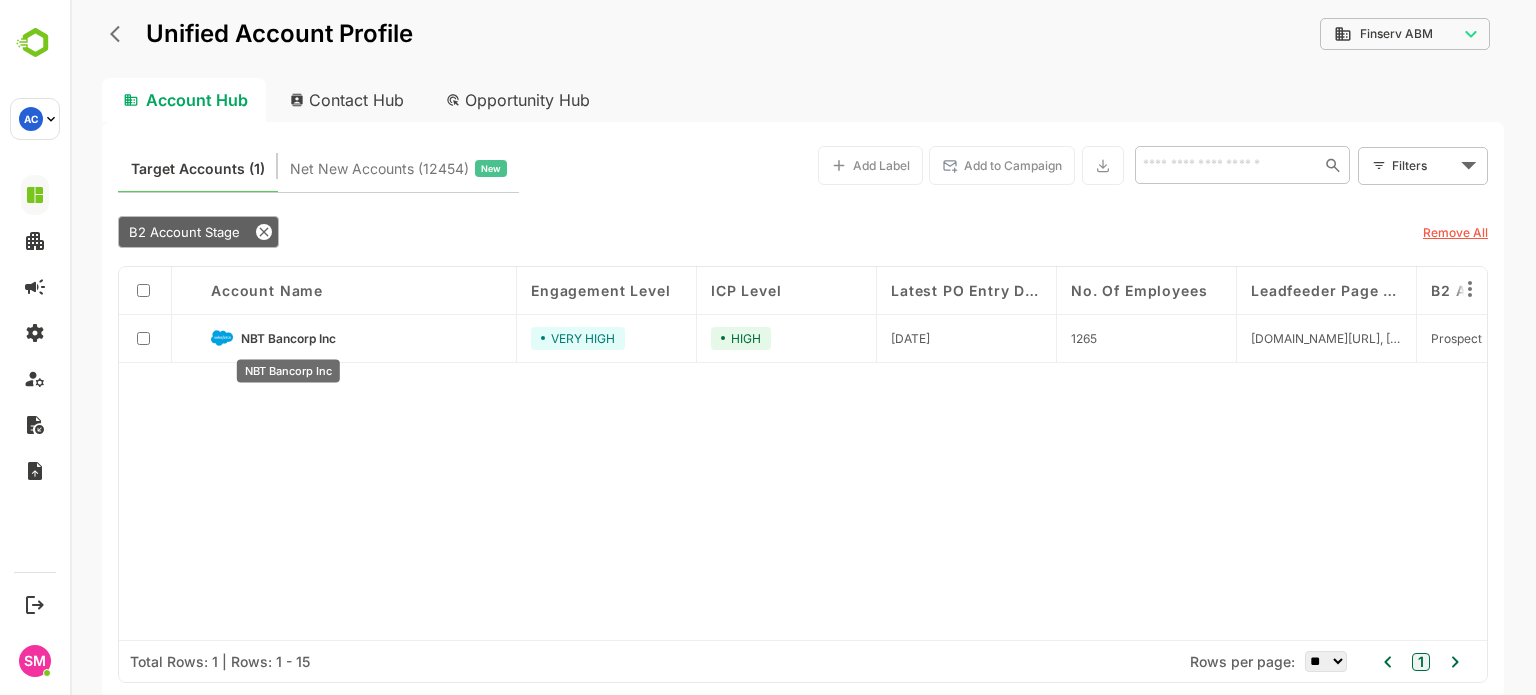 click on "NBT Bancorp Inc" at bounding box center [288, 338] 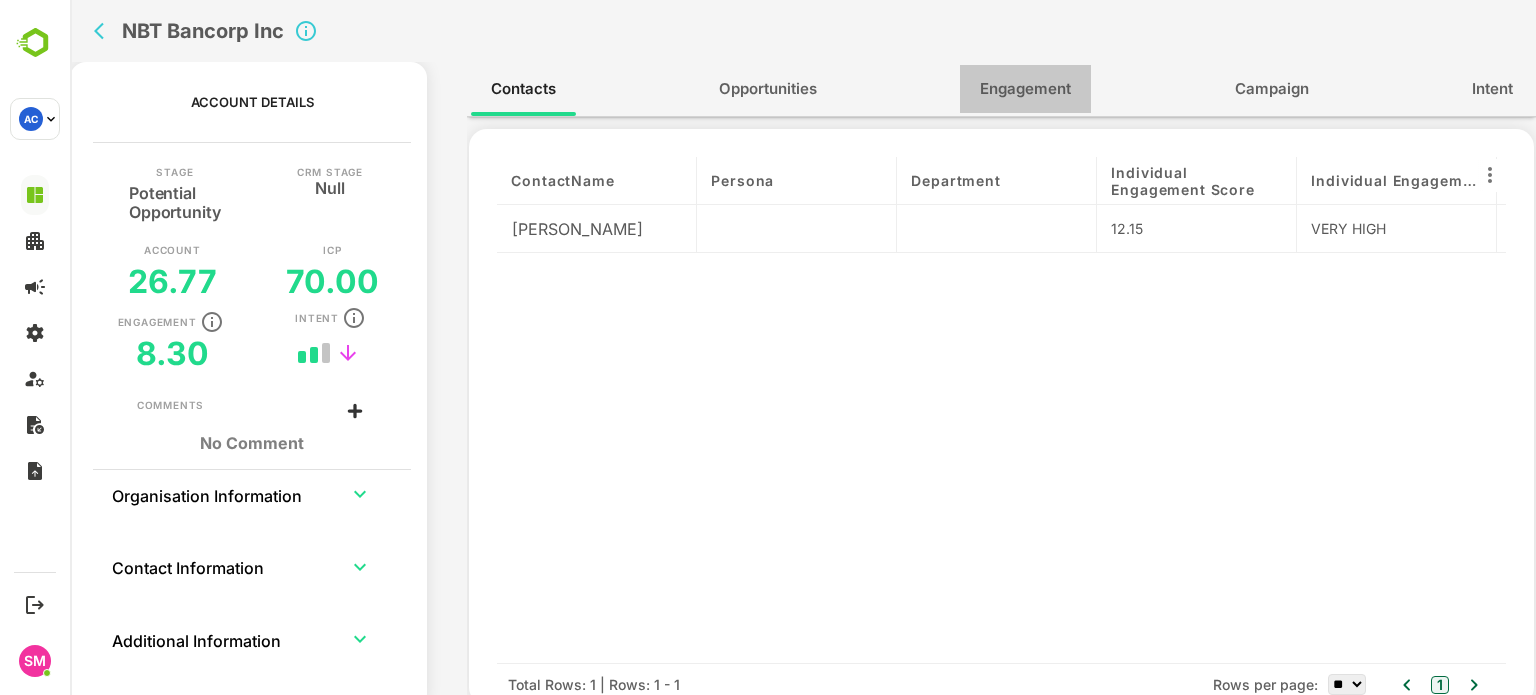 click on "Engagement" at bounding box center [1025, 89] 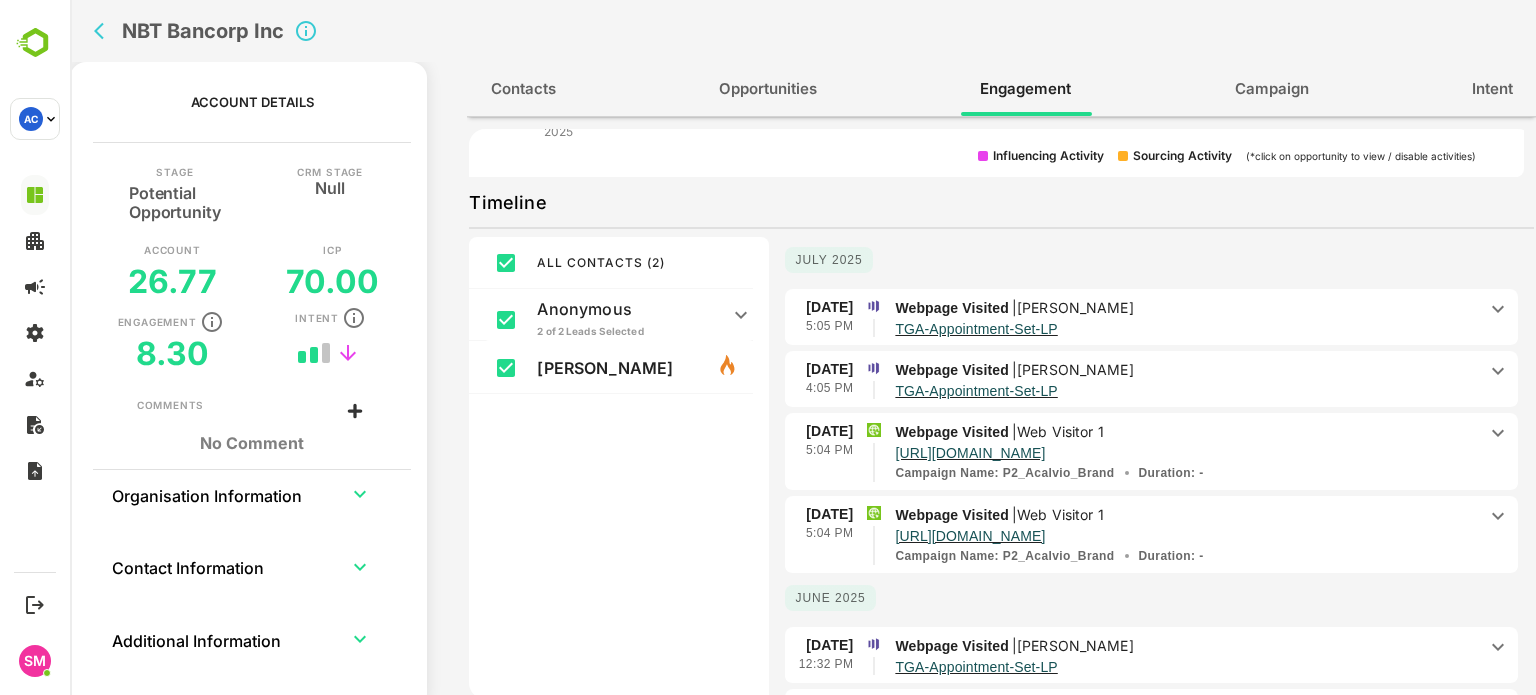 scroll, scrollTop: 272, scrollLeft: 0, axis: vertical 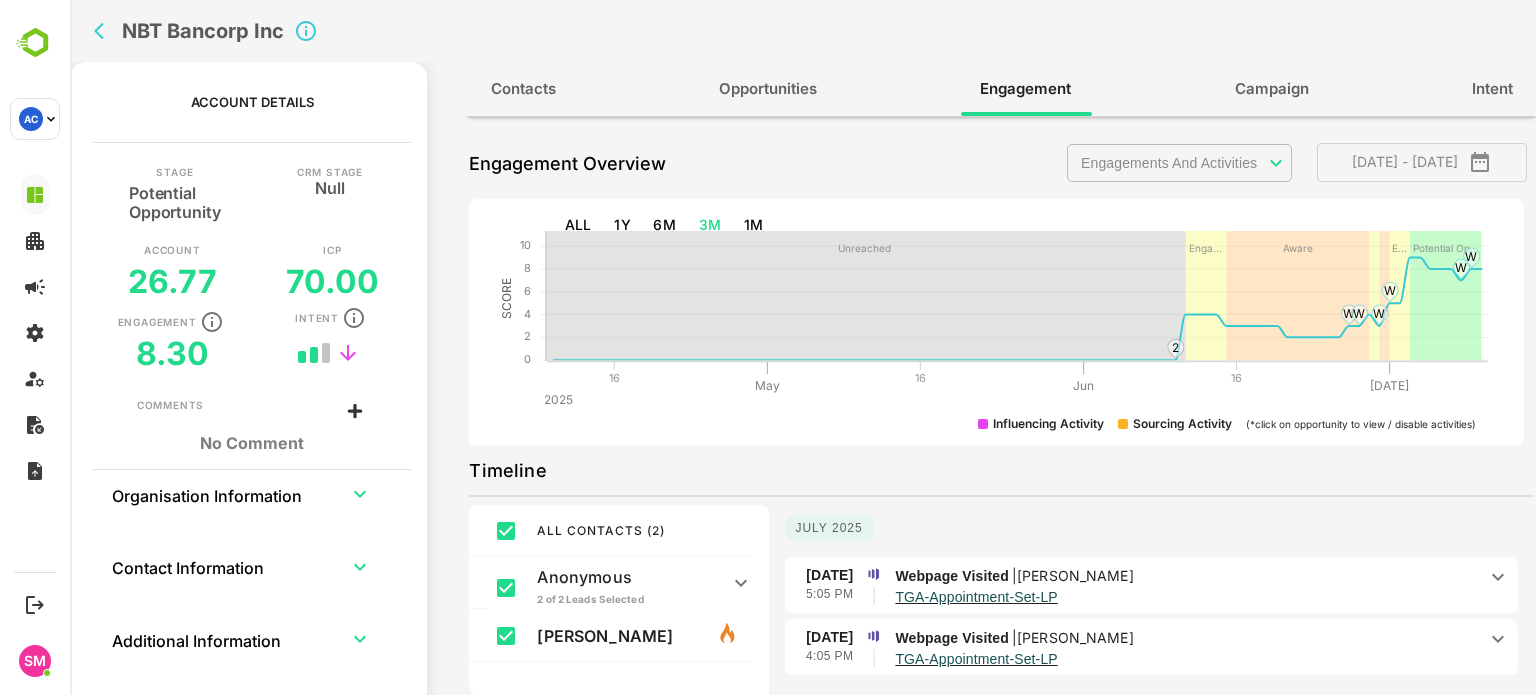 click 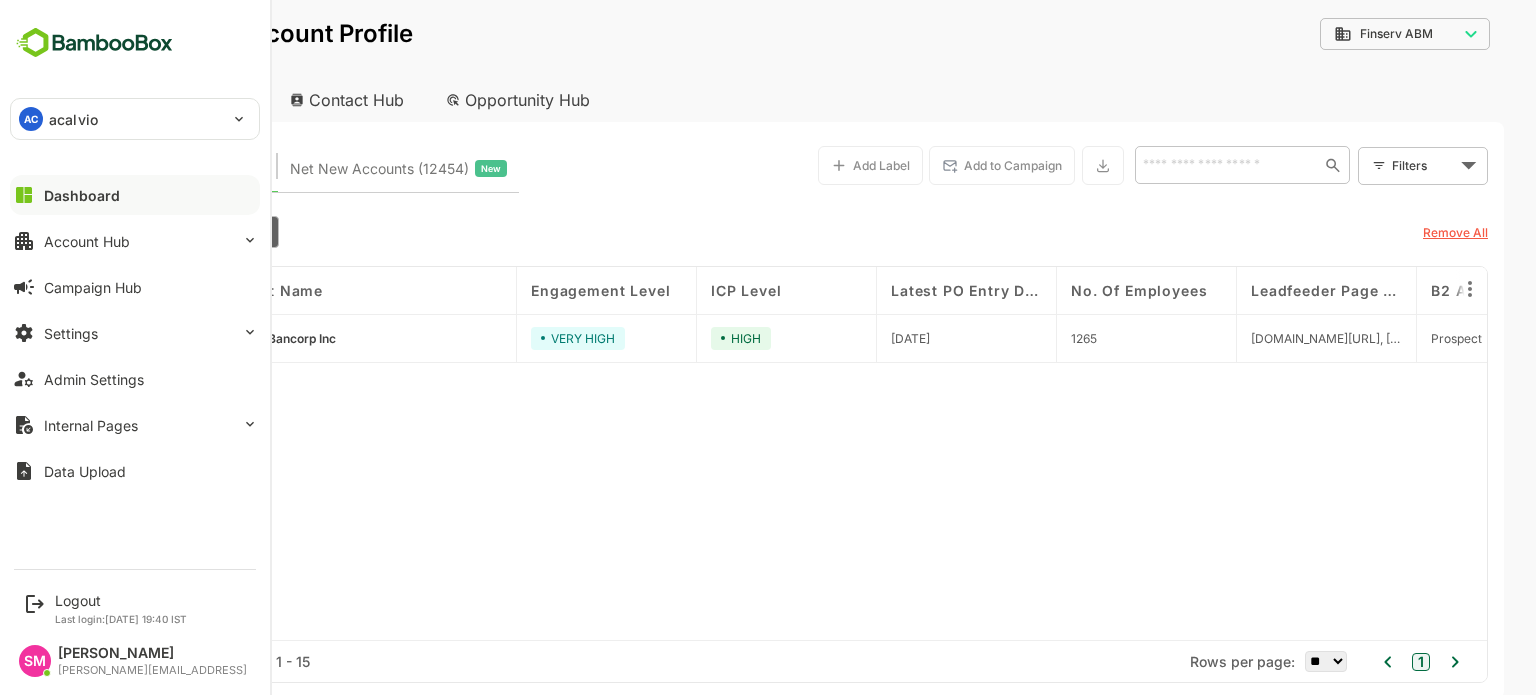 click on "Dashboard" at bounding box center (82, 195) 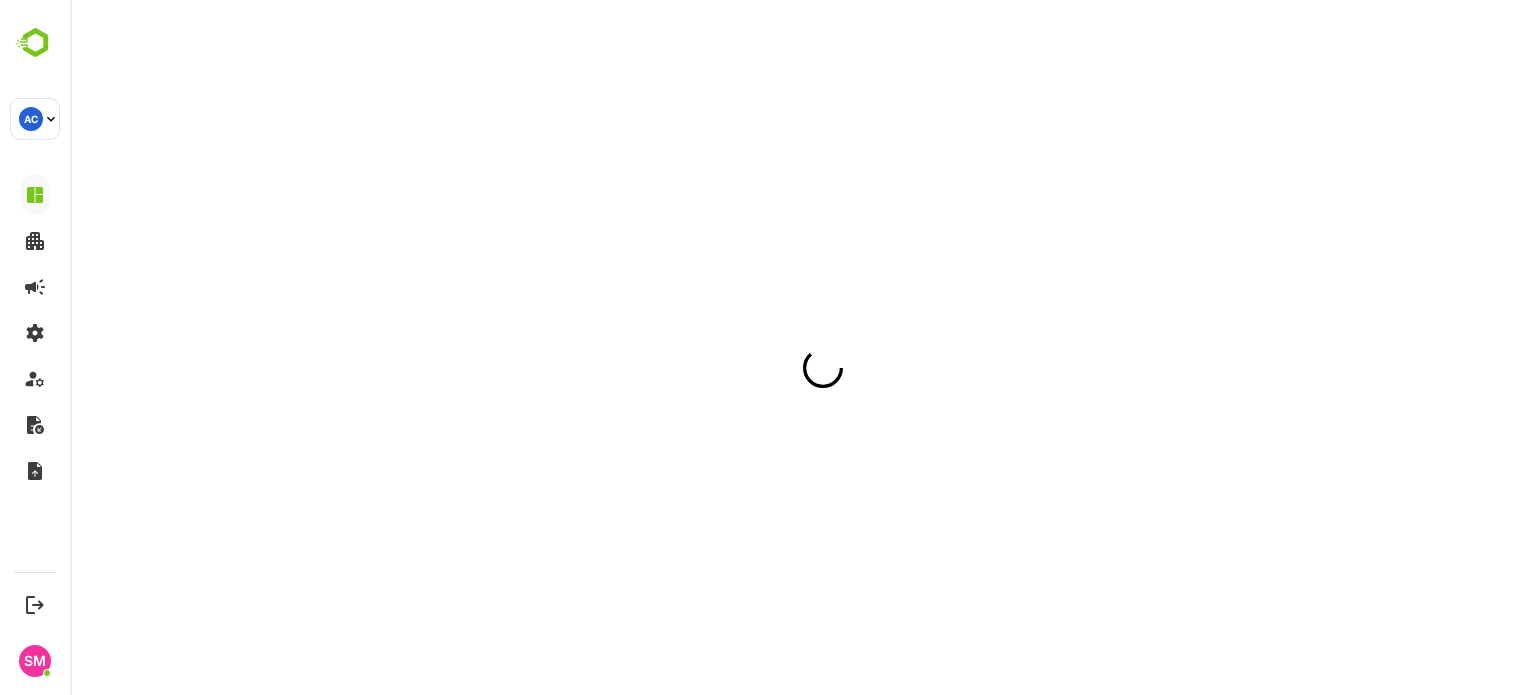 scroll, scrollTop: 0, scrollLeft: 0, axis: both 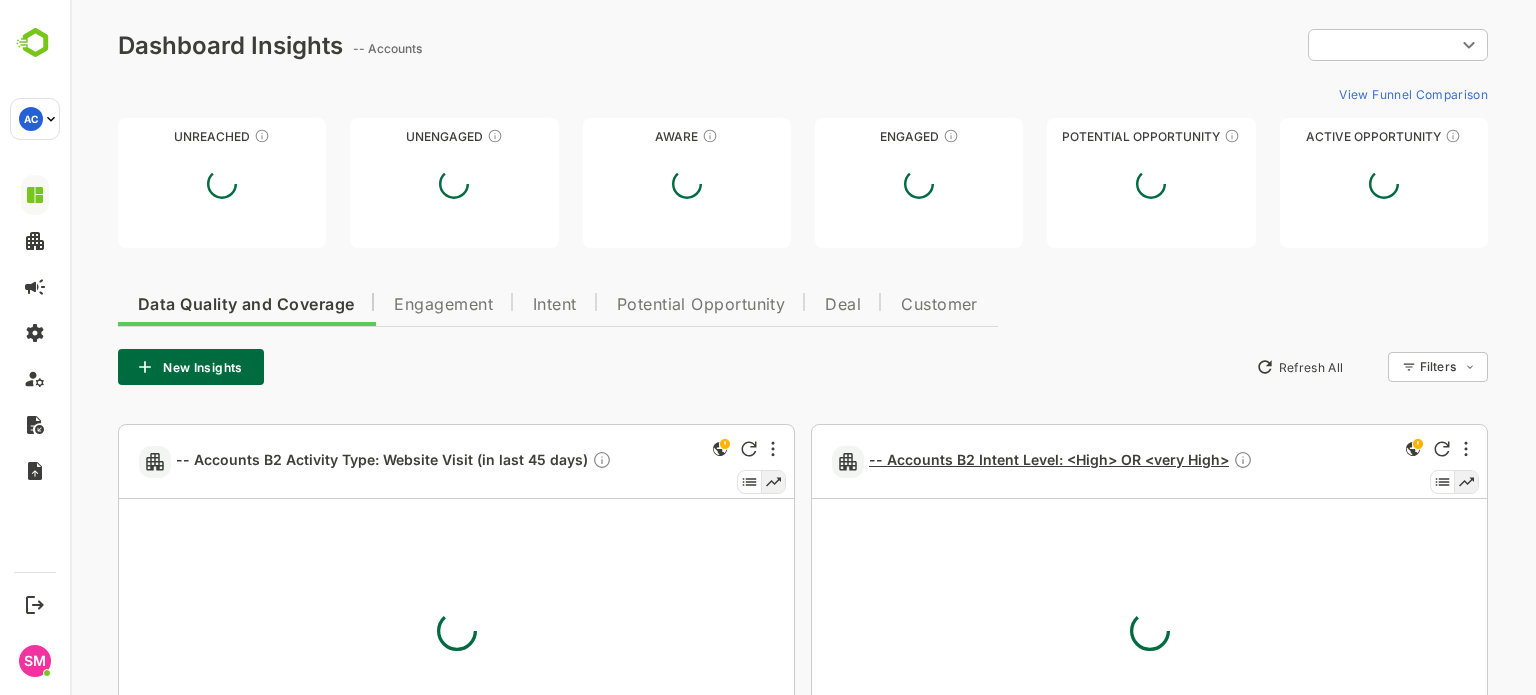 type on "**********" 